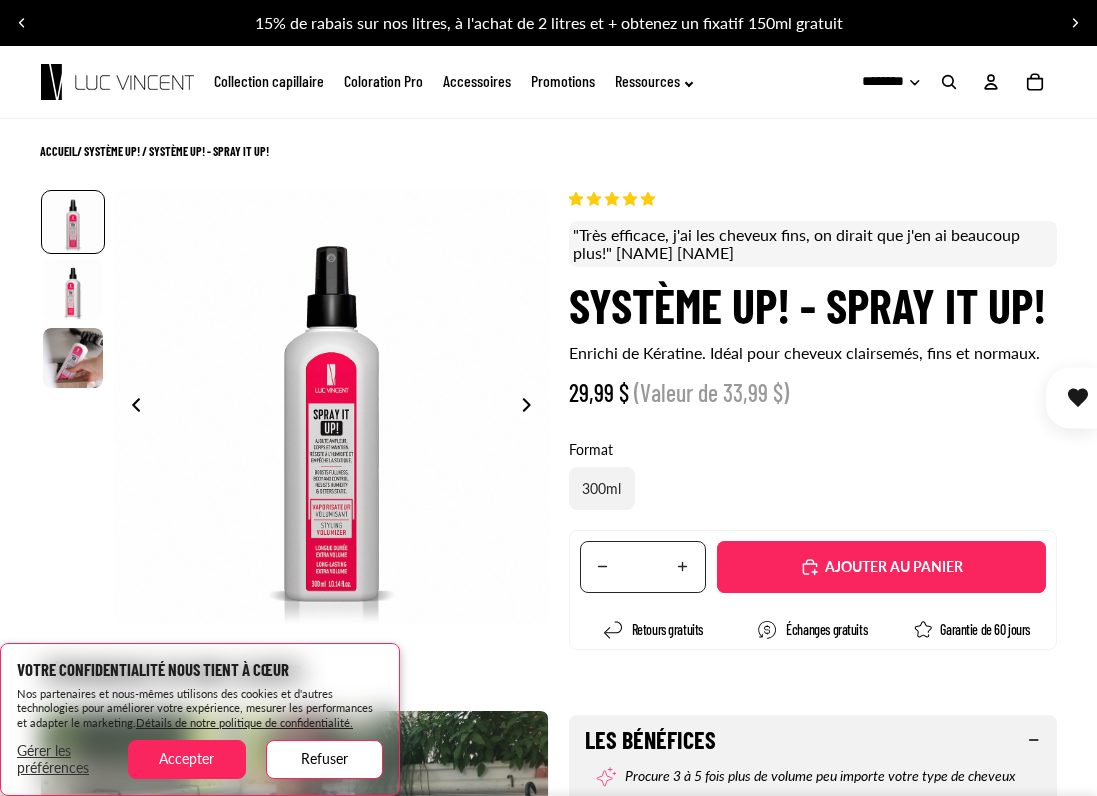 scroll, scrollTop: 0, scrollLeft: 0, axis: both 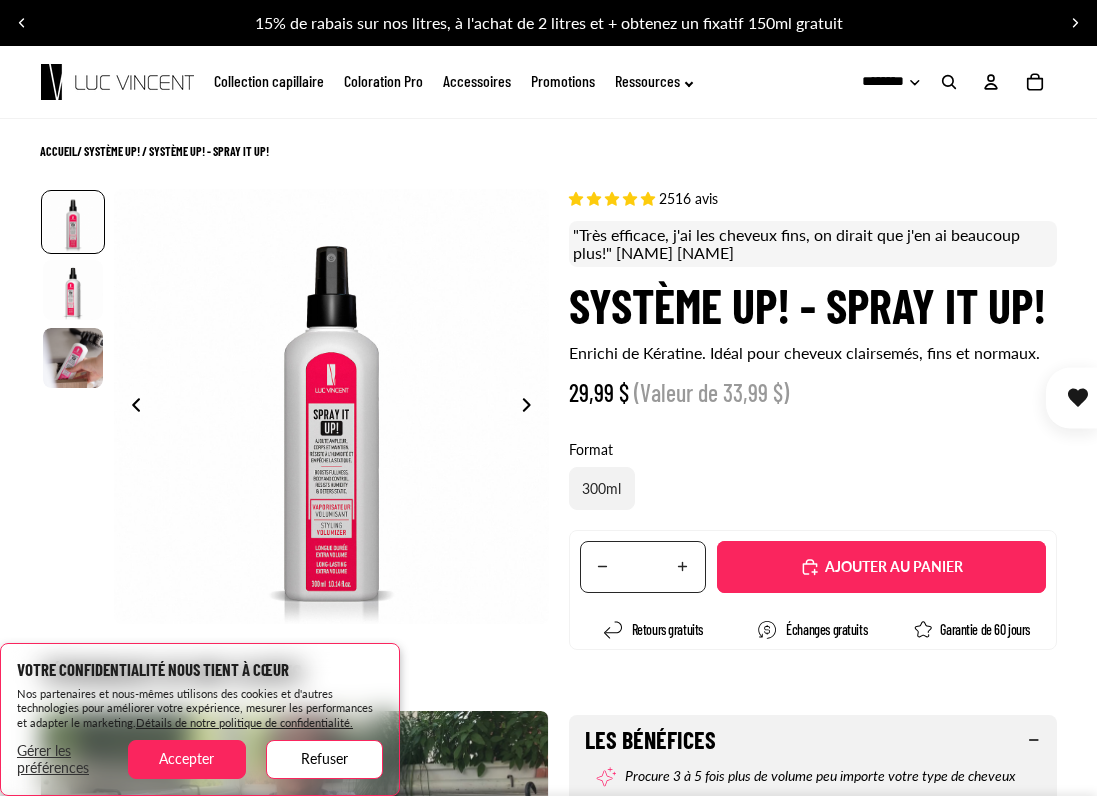 select on "**********" 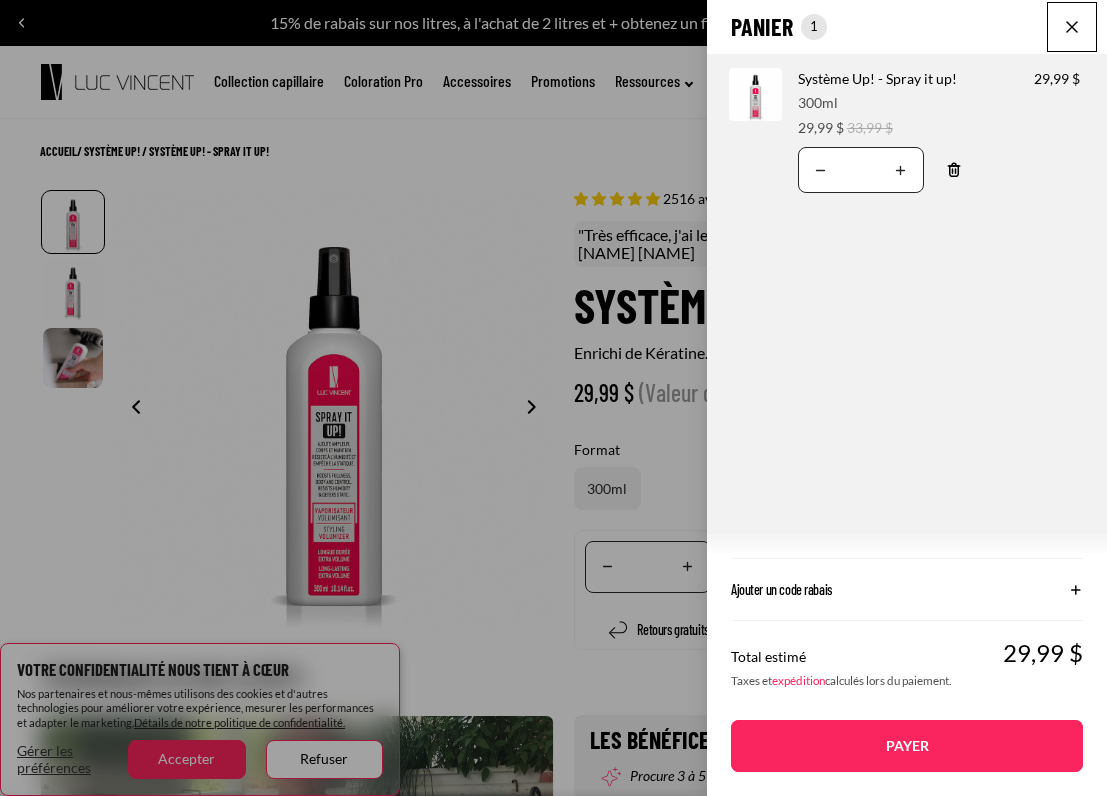 click on "Taxes et  expédition  calculés lors du paiement." 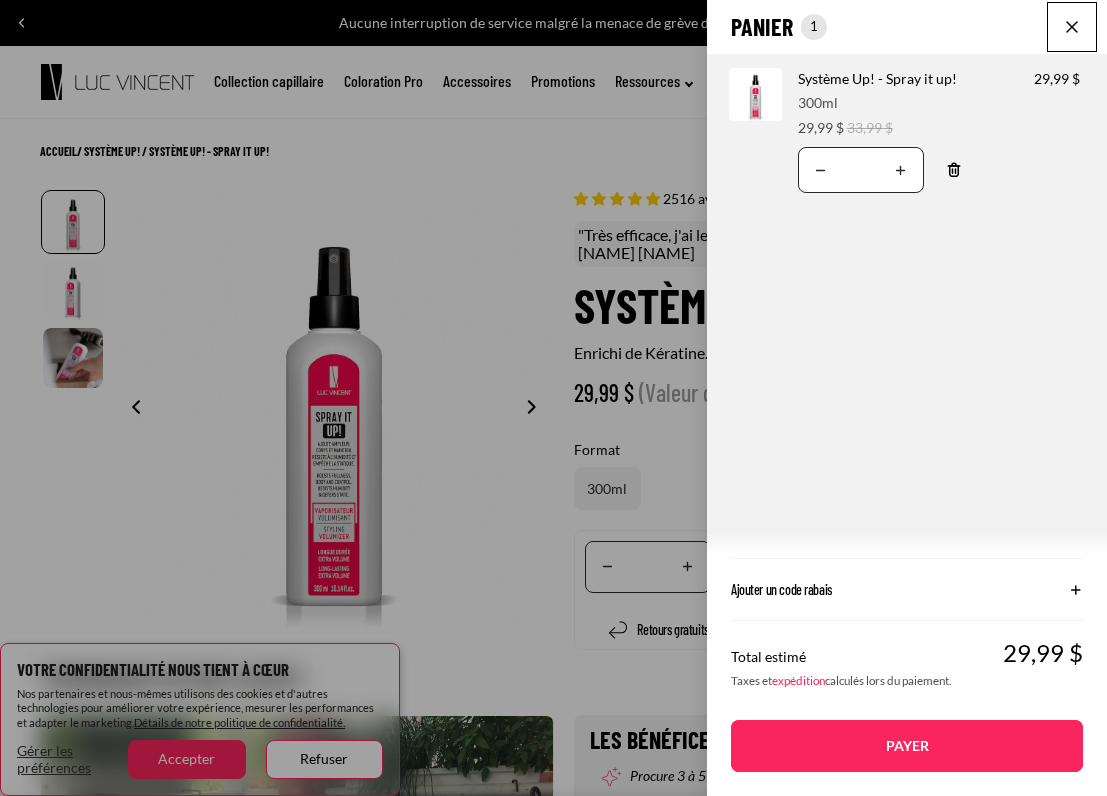 click on "Panier
Nombre total d'articles dans le panier: 1
1
1
Total du panier
29,99CAD
Image de produit
Informations sur le produit
Quantité
Nombre total de produits
Système Up! - Spray it up!
Format:
300ml" 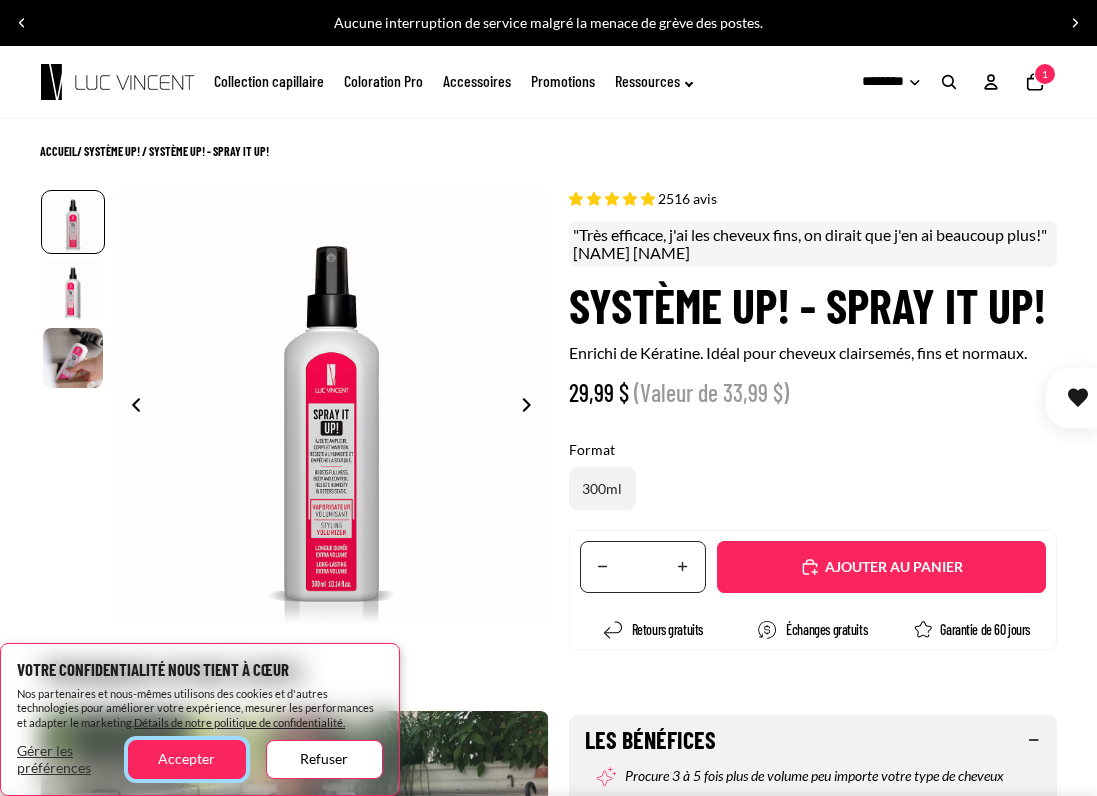 drag, startPoint x: 207, startPoint y: 767, endPoint x: 185, endPoint y: 758, distance: 23.769728 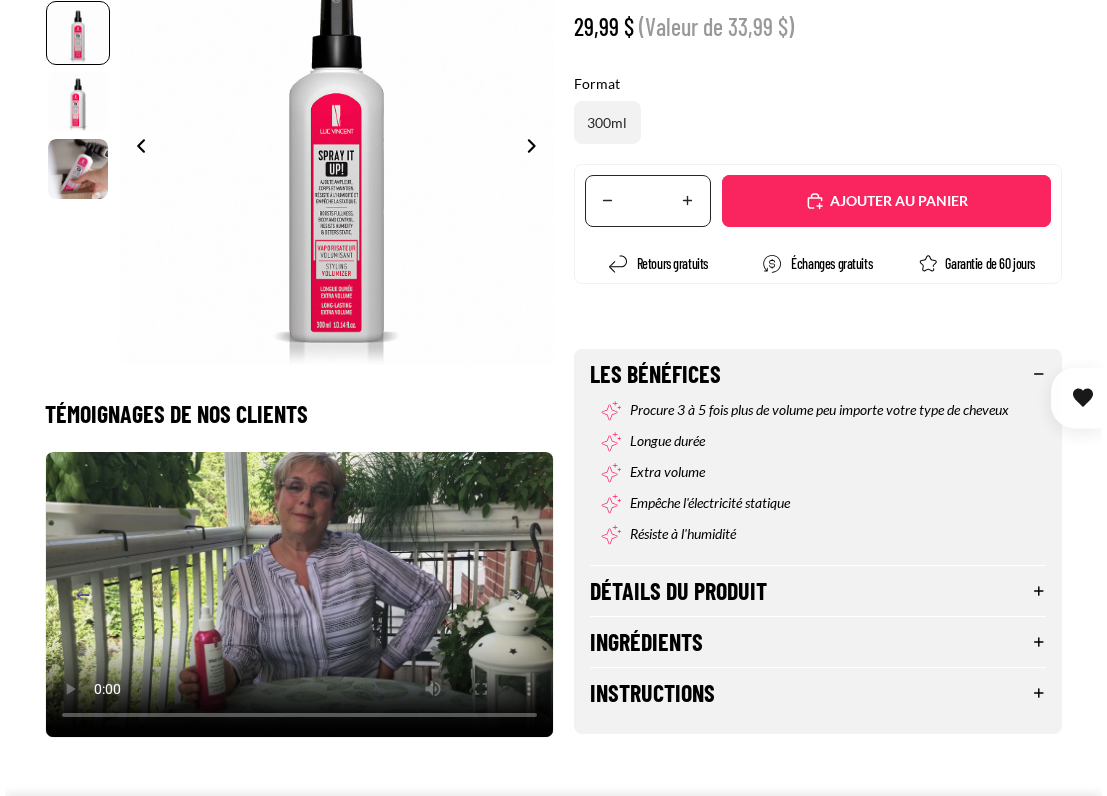 scroll, scrollTop: 368, scrollLeft: 0, axis: vertical 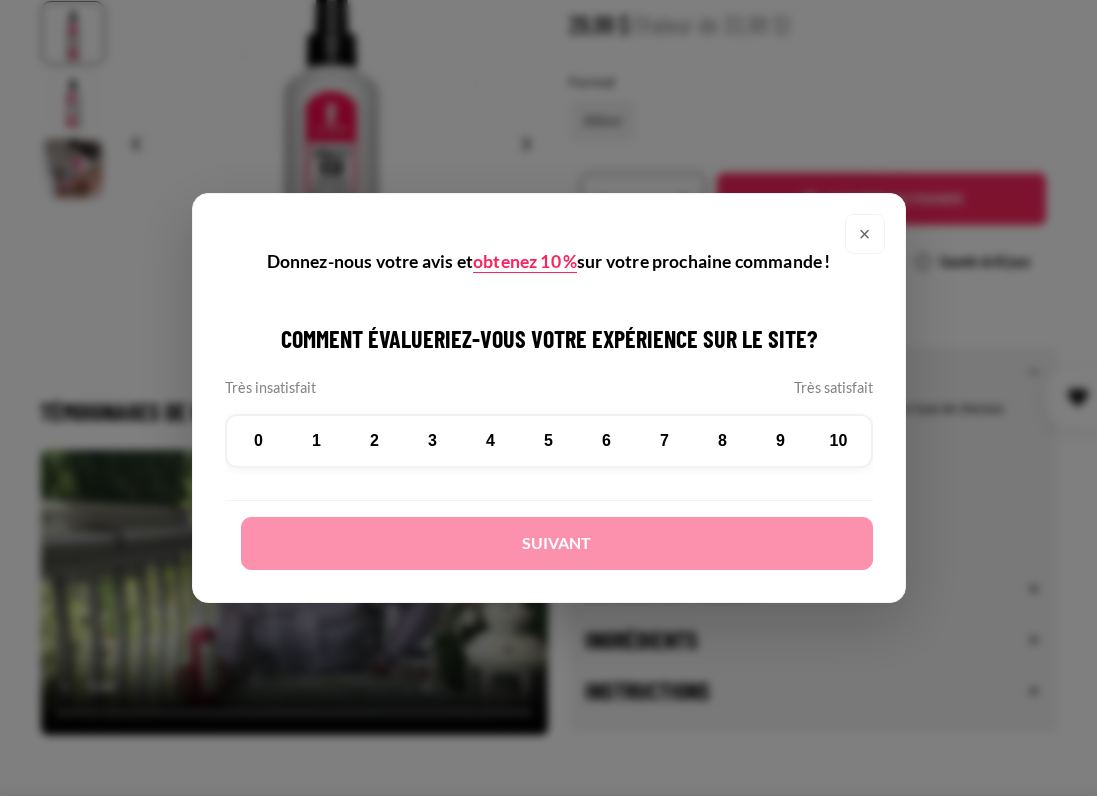 click on "×" at bounding box center [865, 234] 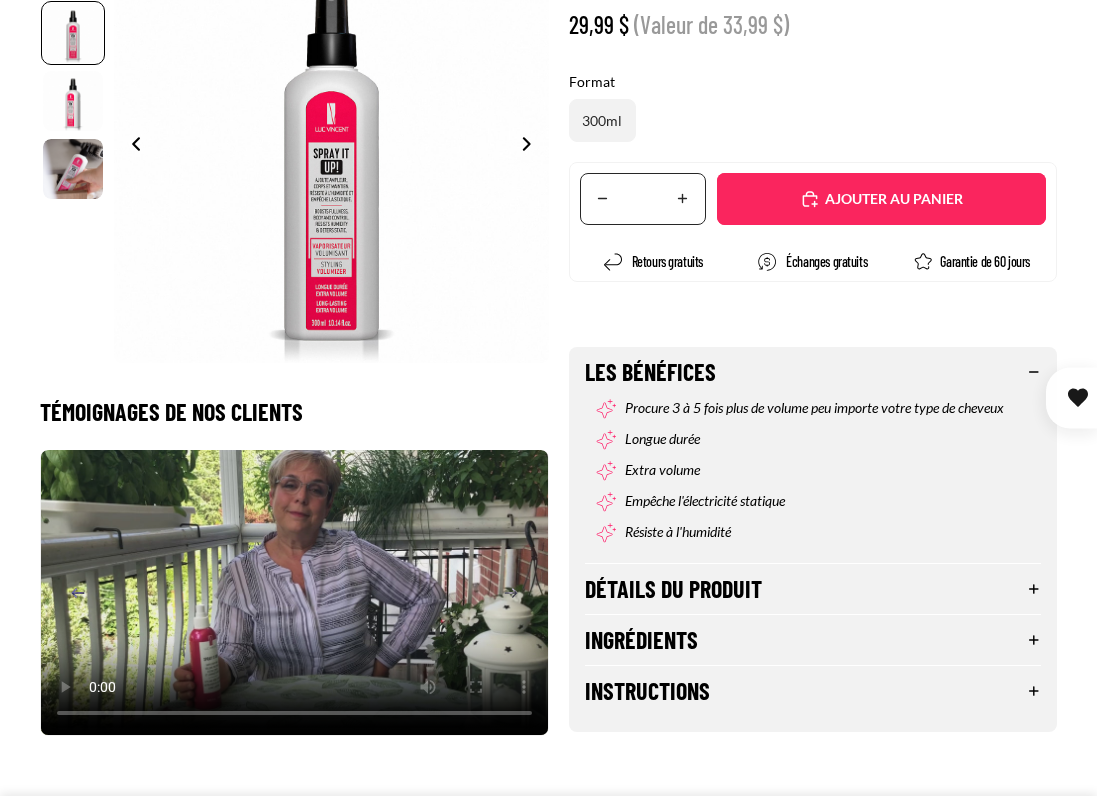 click 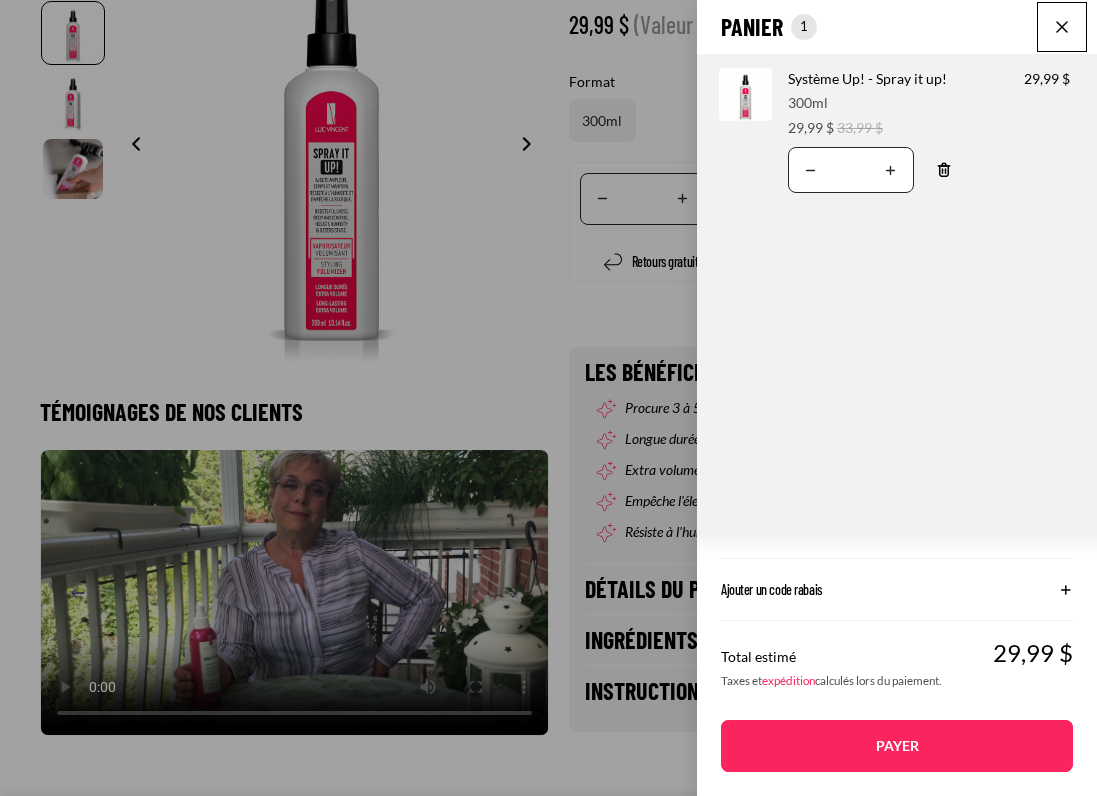 click on "Panier
Nombre total d'articles dans le panier: 1
1
1
Total du panier
29,99CAD
Image de produit
Informations sur le produit
Quantité
Nombre total de produits
Système Up! - Spray it up!
Format:
300ml" 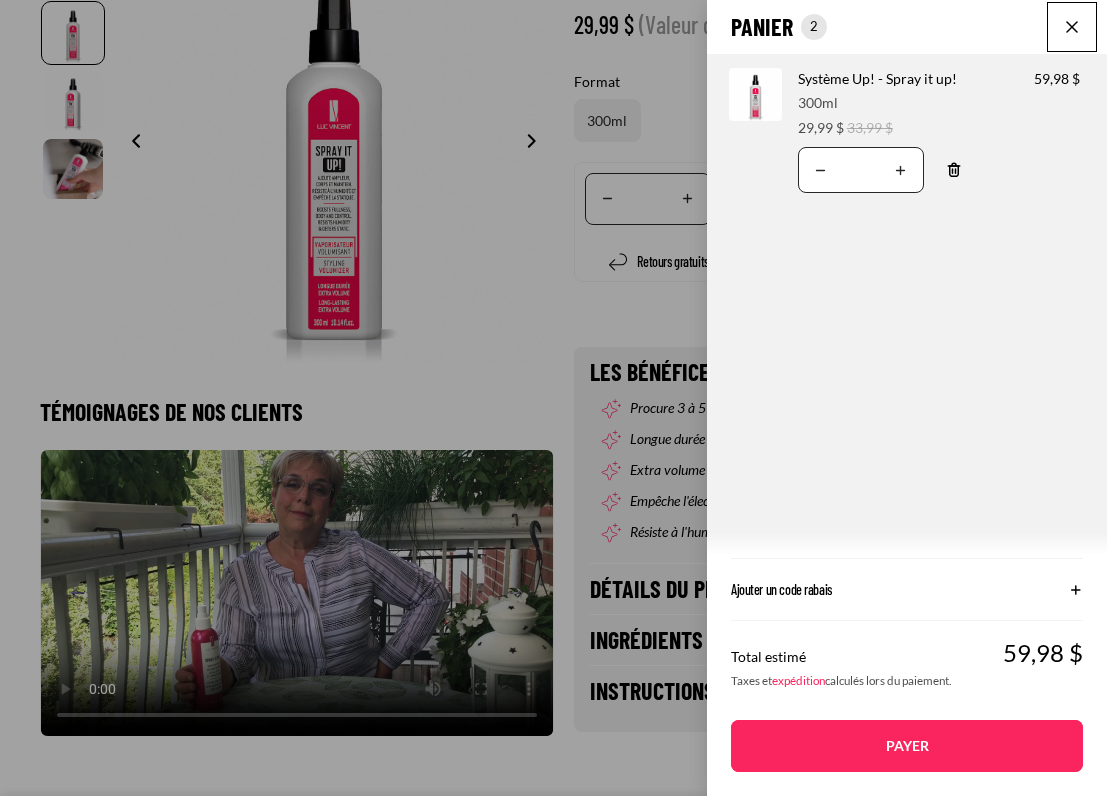 click on "Panier
Nombre total d'articles dans le panier: 2
2
2
Total du panier
59,98CAD
Image de produit
Informations sur le produit
Quantité
Nombre total de produits
Système Up! - Spray it up!
Format:
300ml" 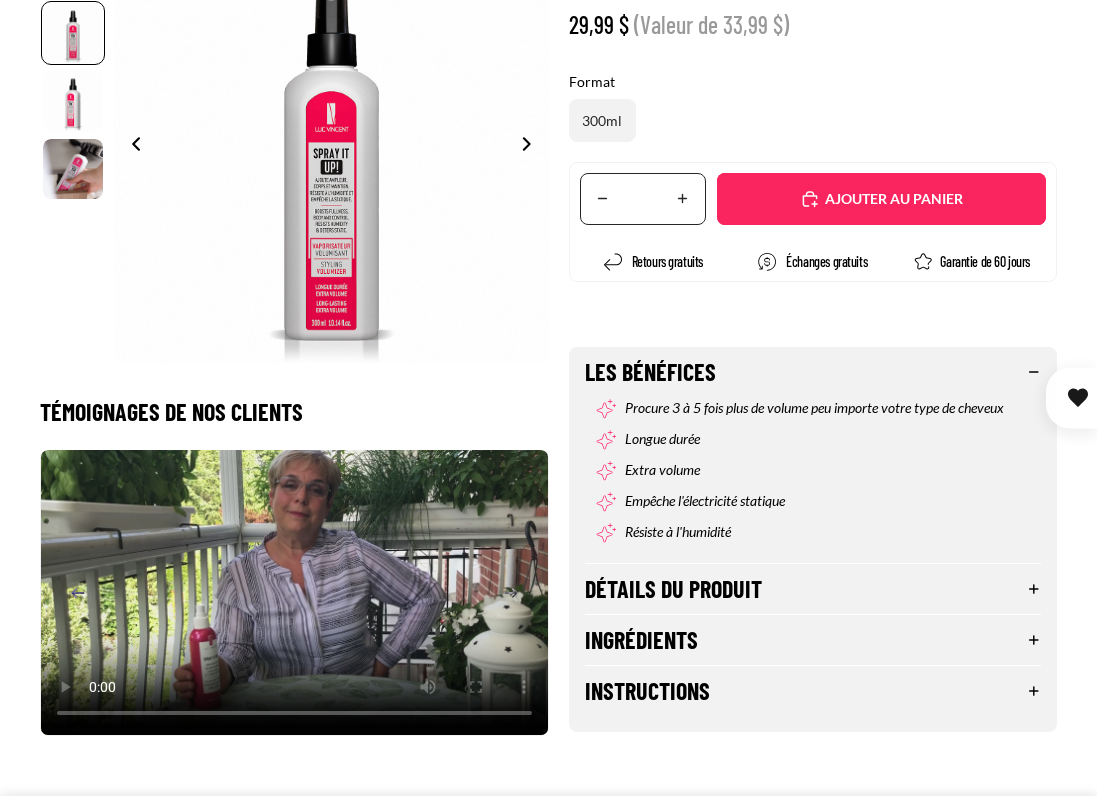click on "Ajouté" at bounding box center (891, 199) 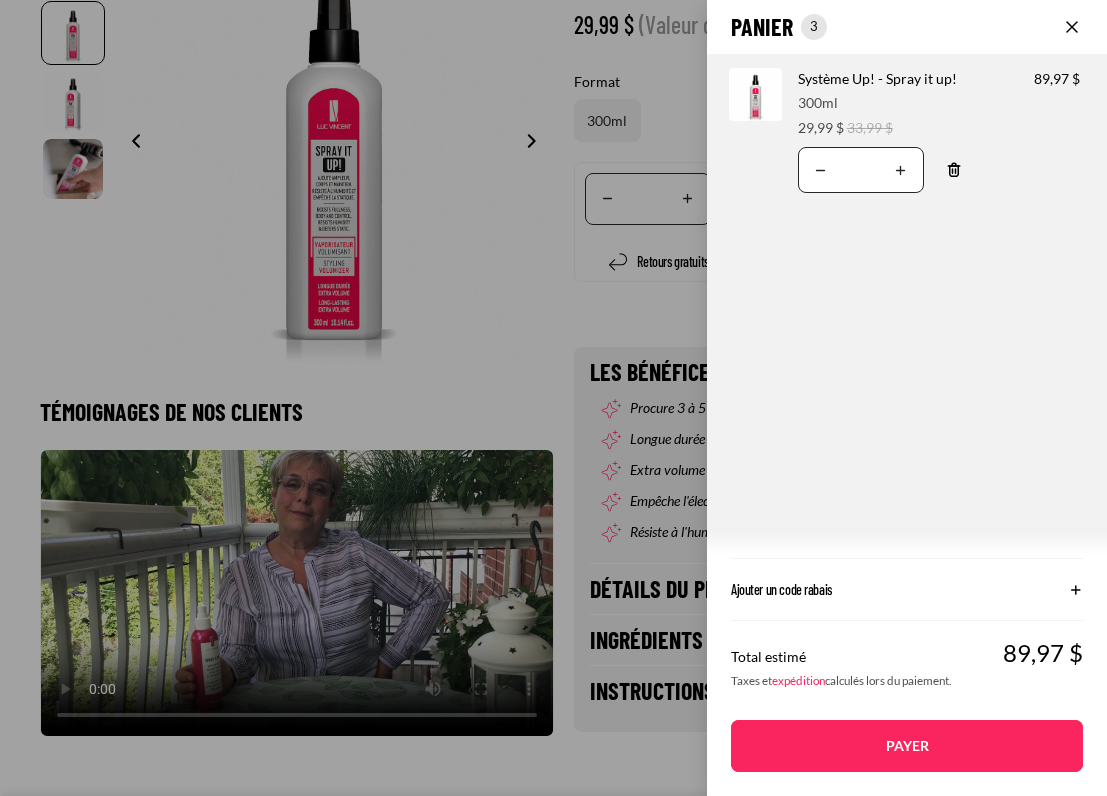 click on "Système Up! - Spray it up!
Format:
300ml
Prix promotionnel
29,99 $
Prix régulier
33,99 $
Translation missing: fr.accessibility.decrease_quantity
*
Translation missing: fr.accessibility.increase_quantity
Remove" at bounding box center [905, 131] 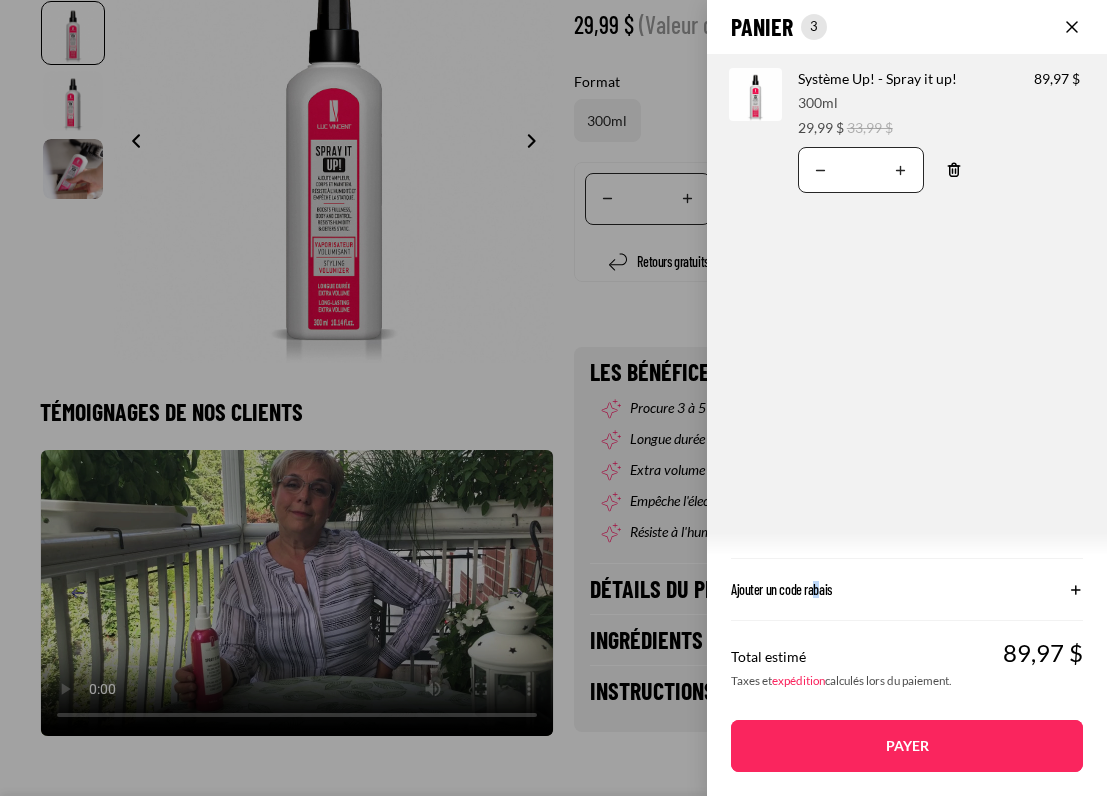 drag, startPoint x: 820, startPoint y: 595, endPoint x: 808, endPoint y: 597, distance: 12.165525 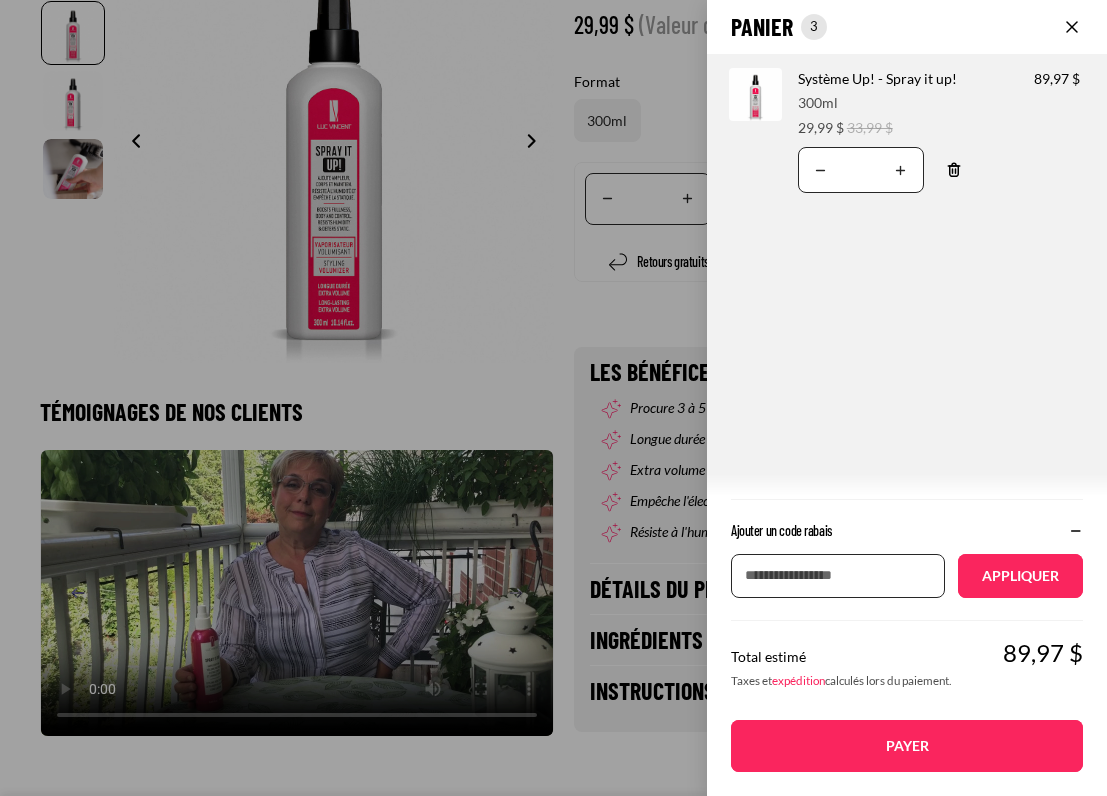 drag, startPoint x: 808, startPoint y: 597, endPoint x: 805, endPoint y: 572, distance: 25.179358 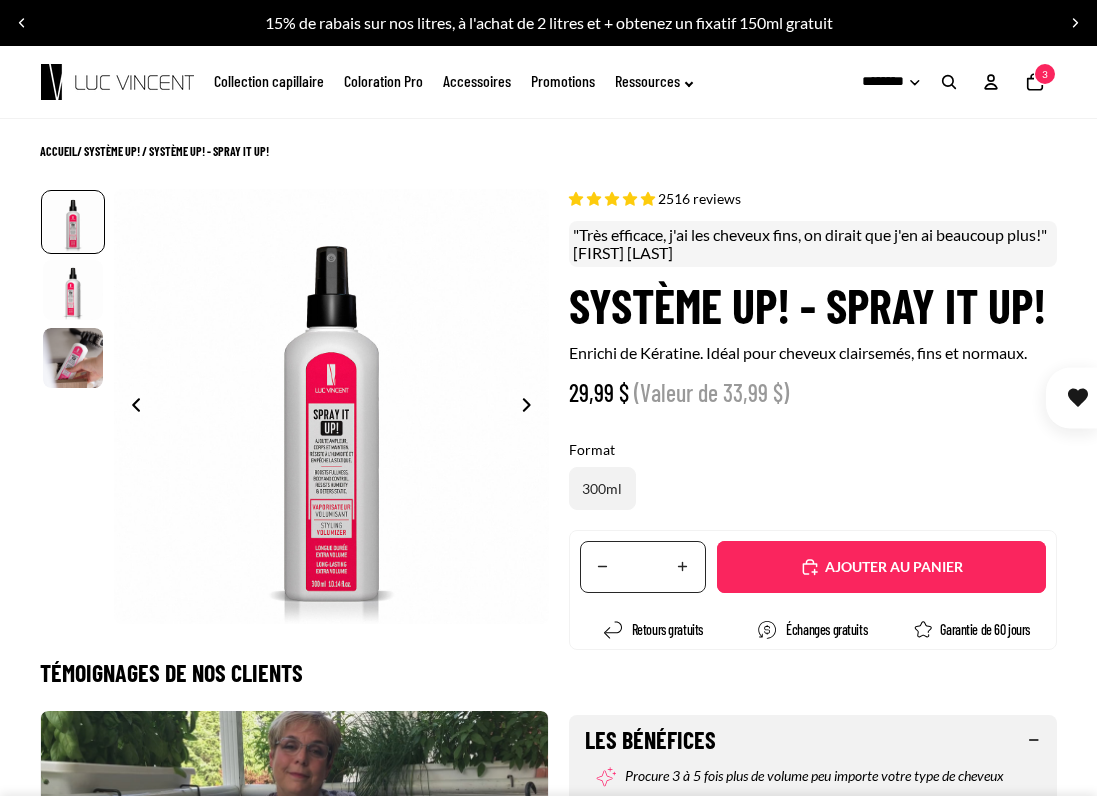 scroll, scrollTop: 0, scrollLeft: 0, axis: both 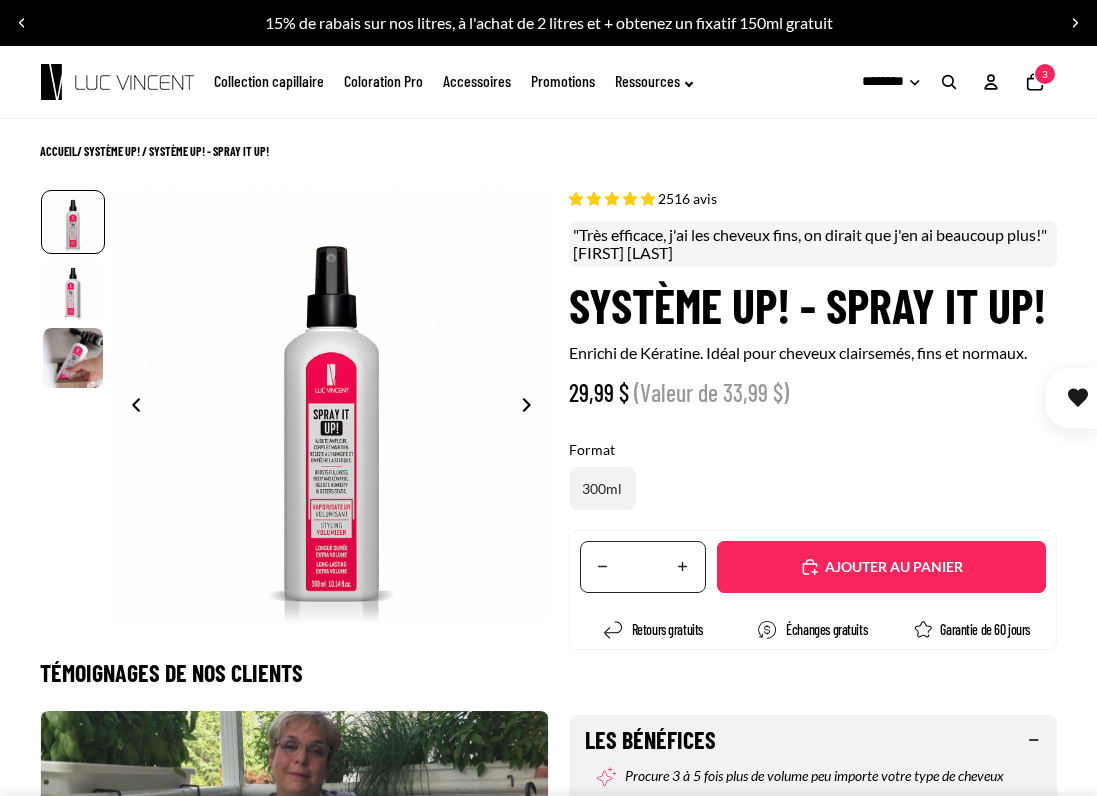 select on "**********" 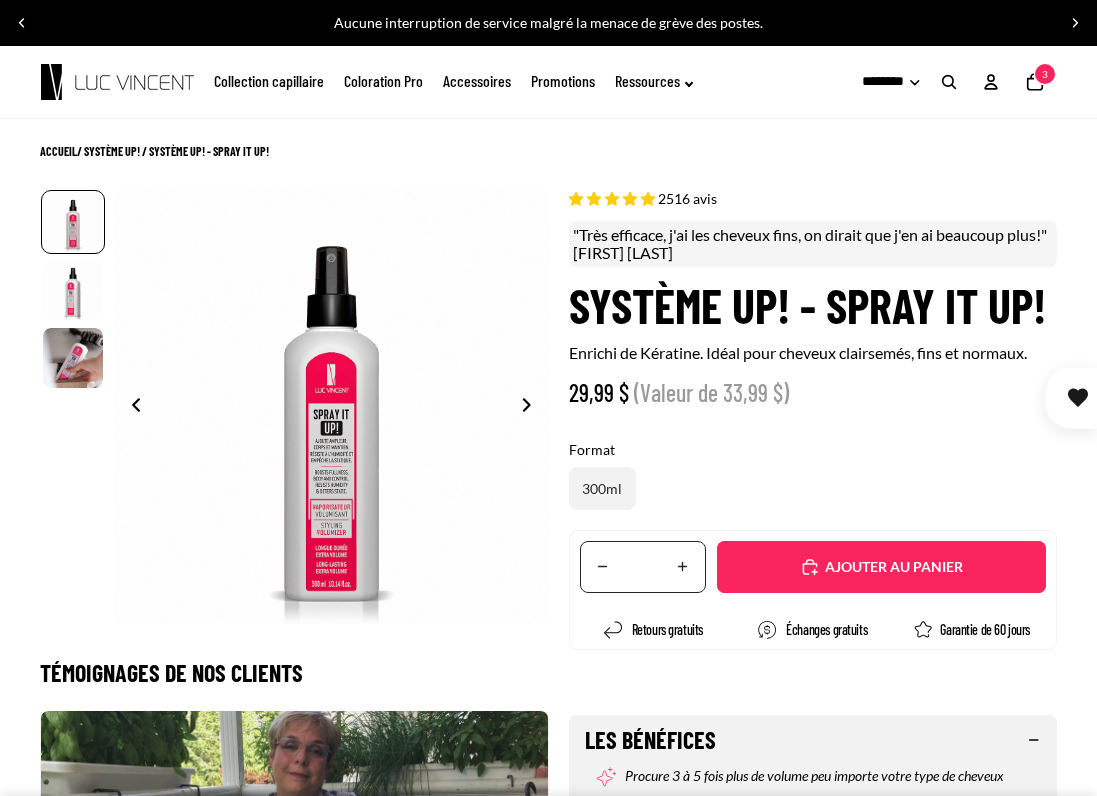 click on "Ajouté" at bounding box center [881, 567] 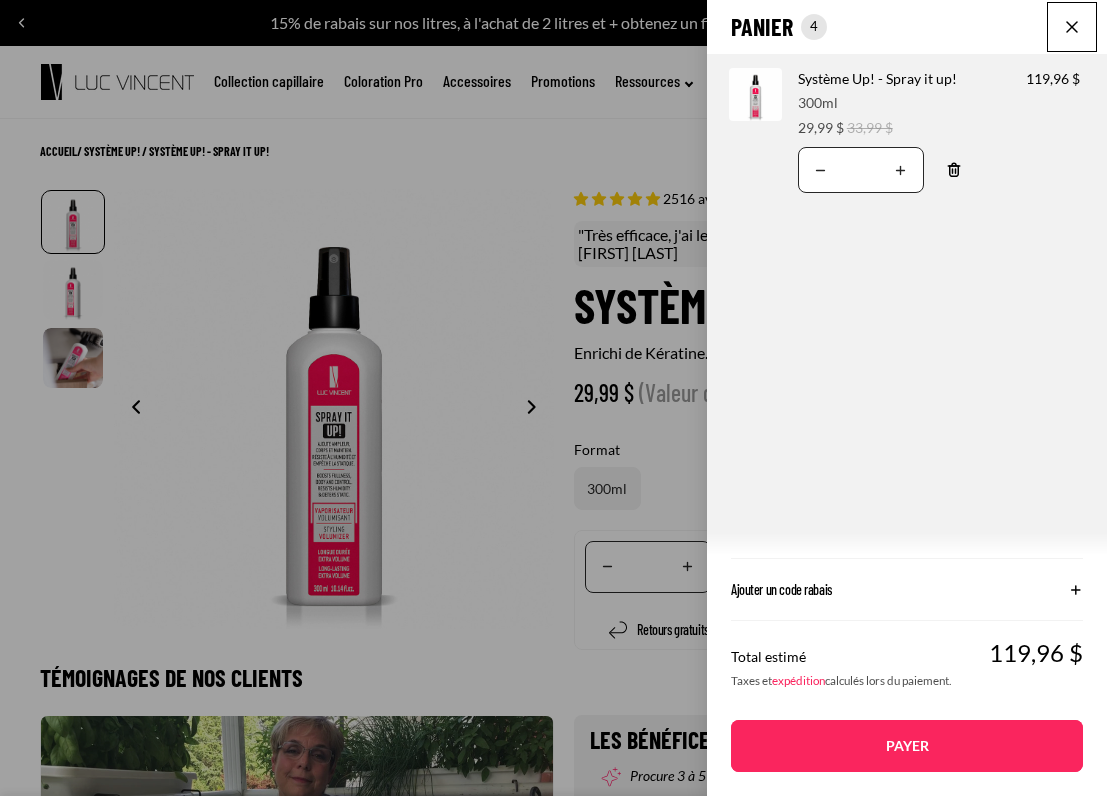 click at bounding box center (1072, 27) 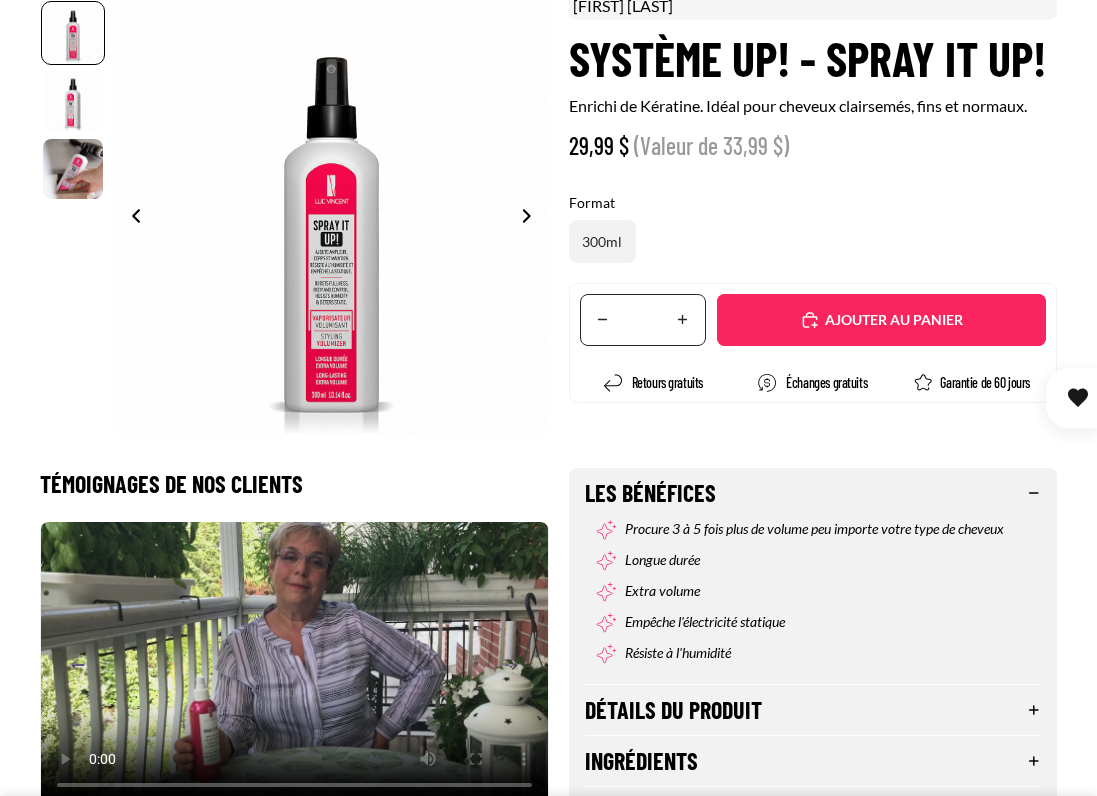 scroll, scrollTop: 248, scrollLeft: 0, axis: vertical 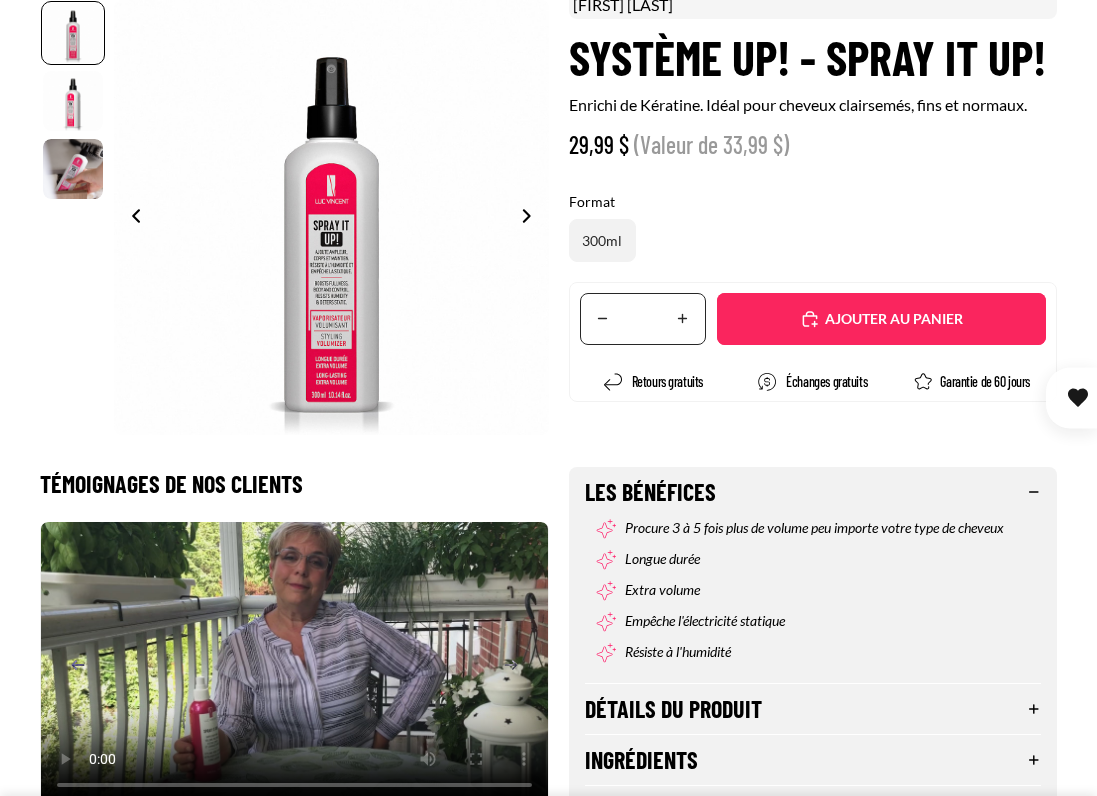 click on "Détails du produit" at bounding box center [813, 709] 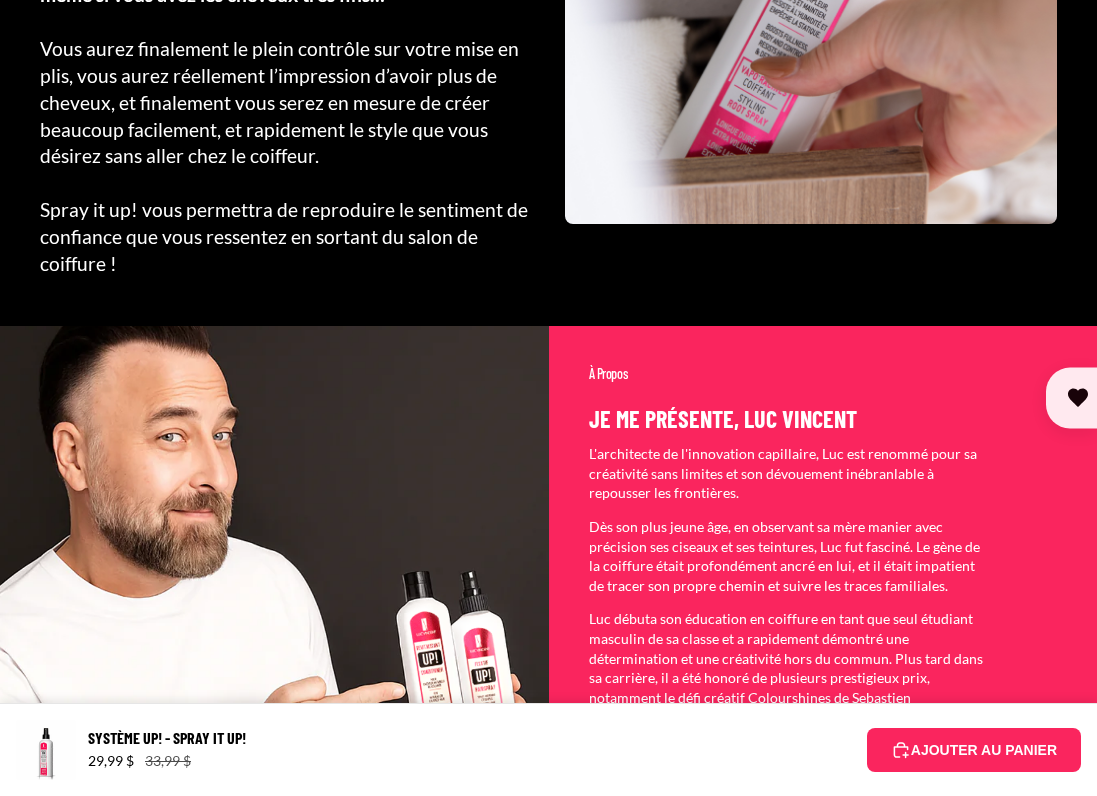 scroll, scrollTop: 5598, scrollLeft: 0, axis: vertical 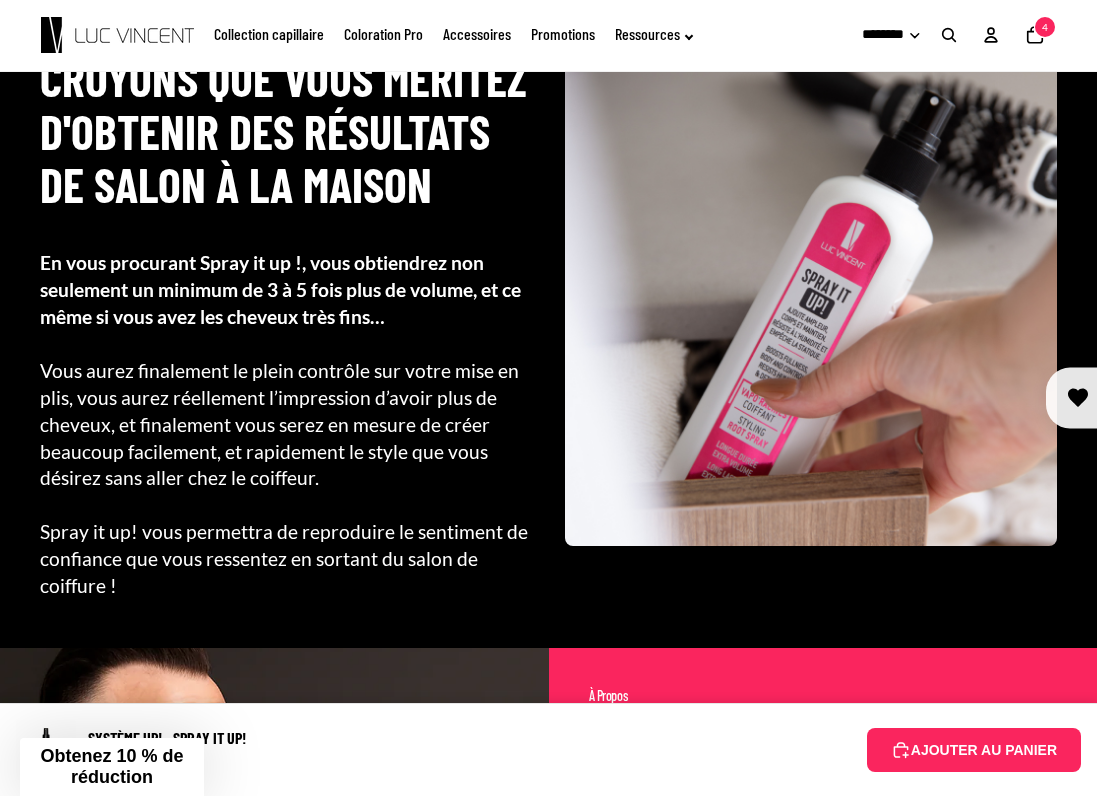 click at bounding box center [811, 299] 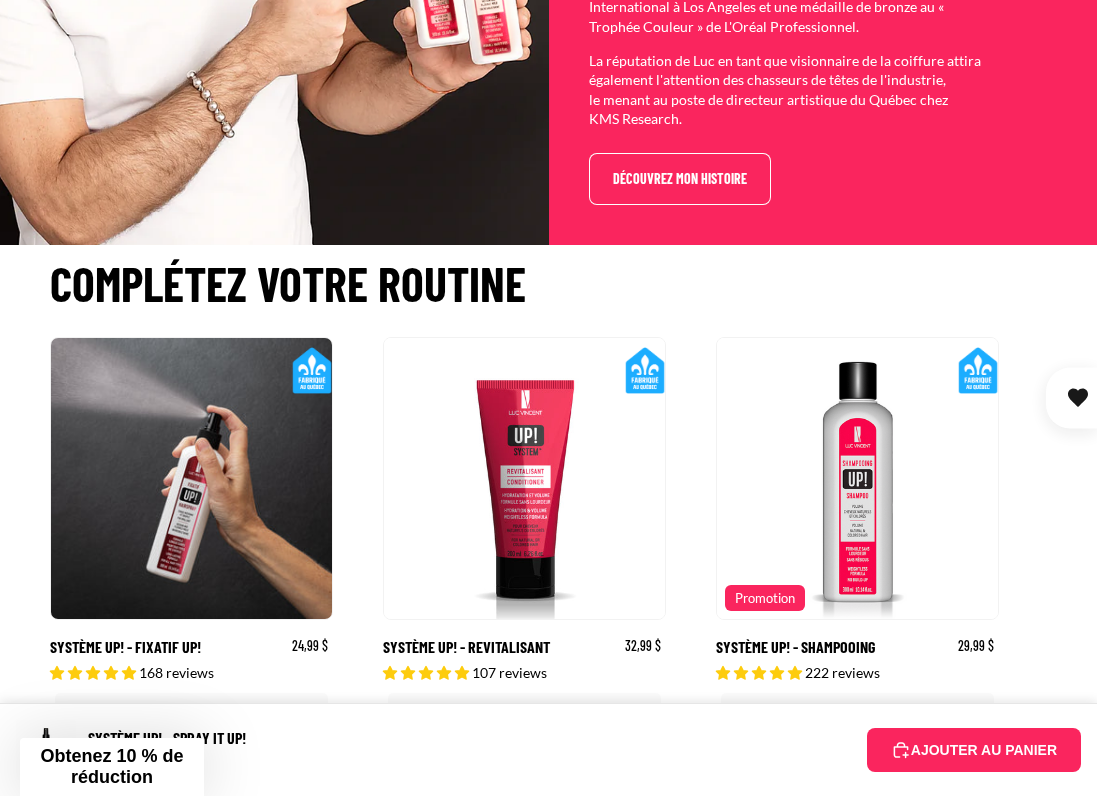 scroll, scrollTop: 4679, scrollLeft: 0, axis: vertical 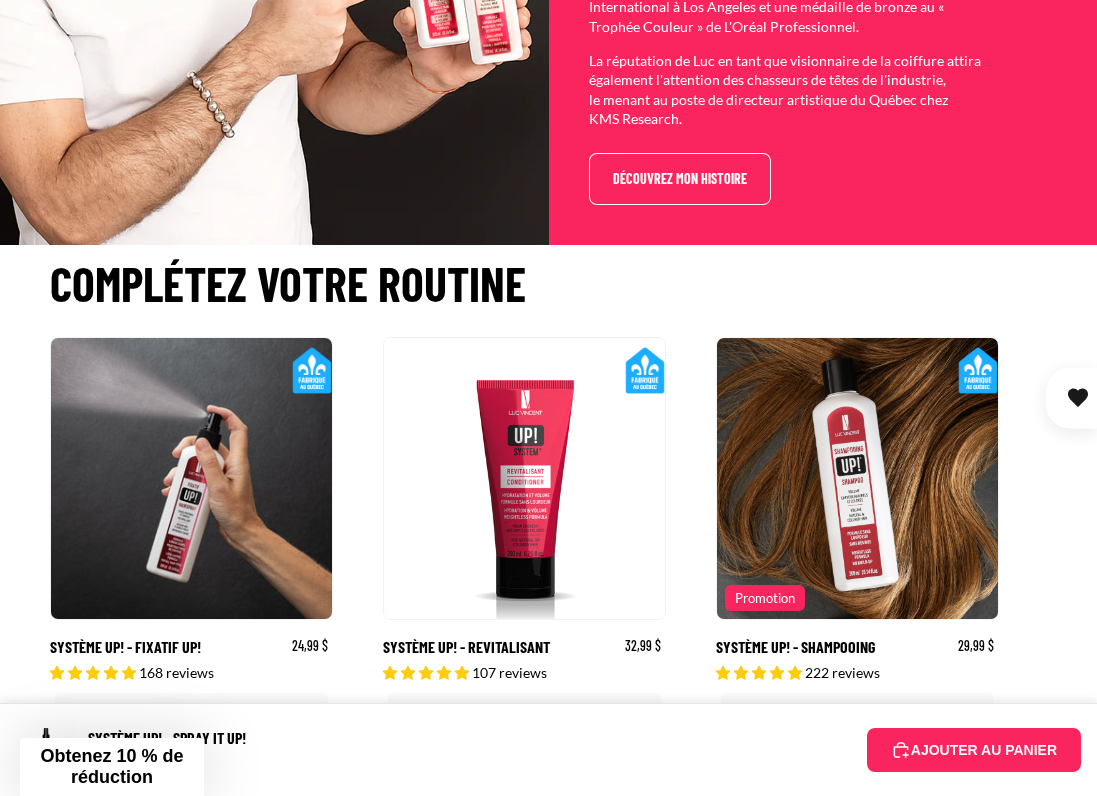 click on "Promotion" at bounding box center [765, 598] 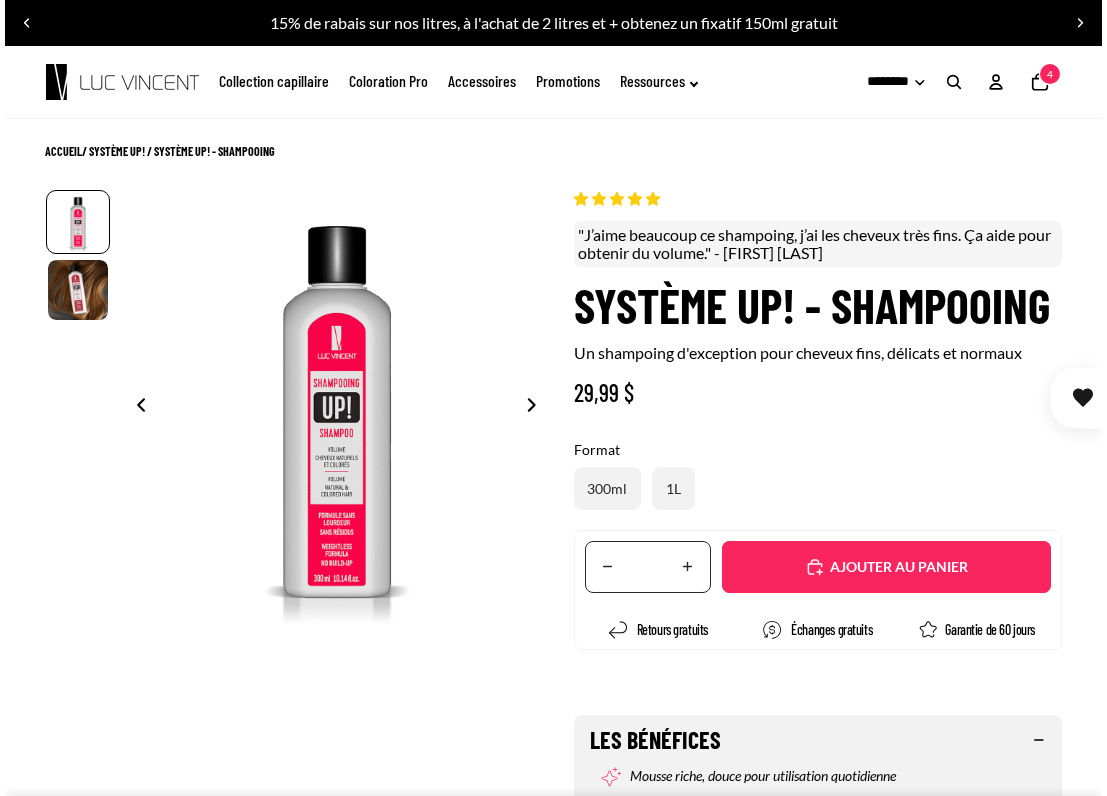 scroll, scrollTop: 0, scrollLeft: 0, axis: both 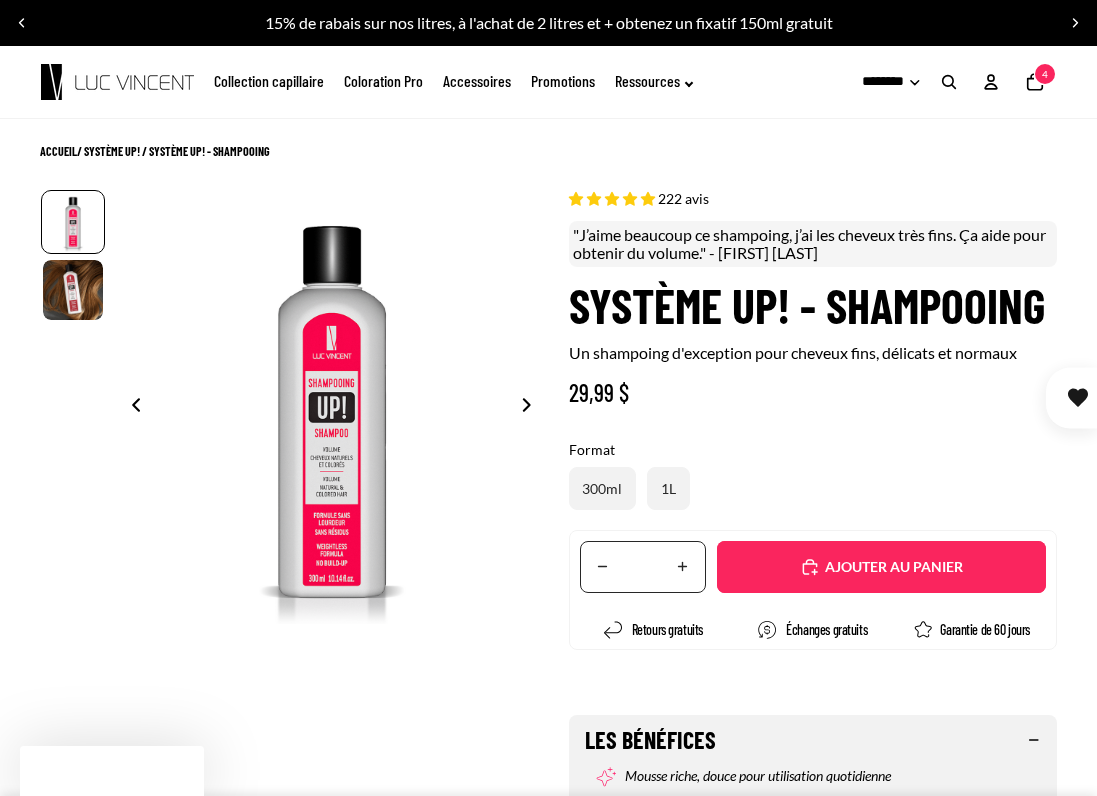 select on "**********" 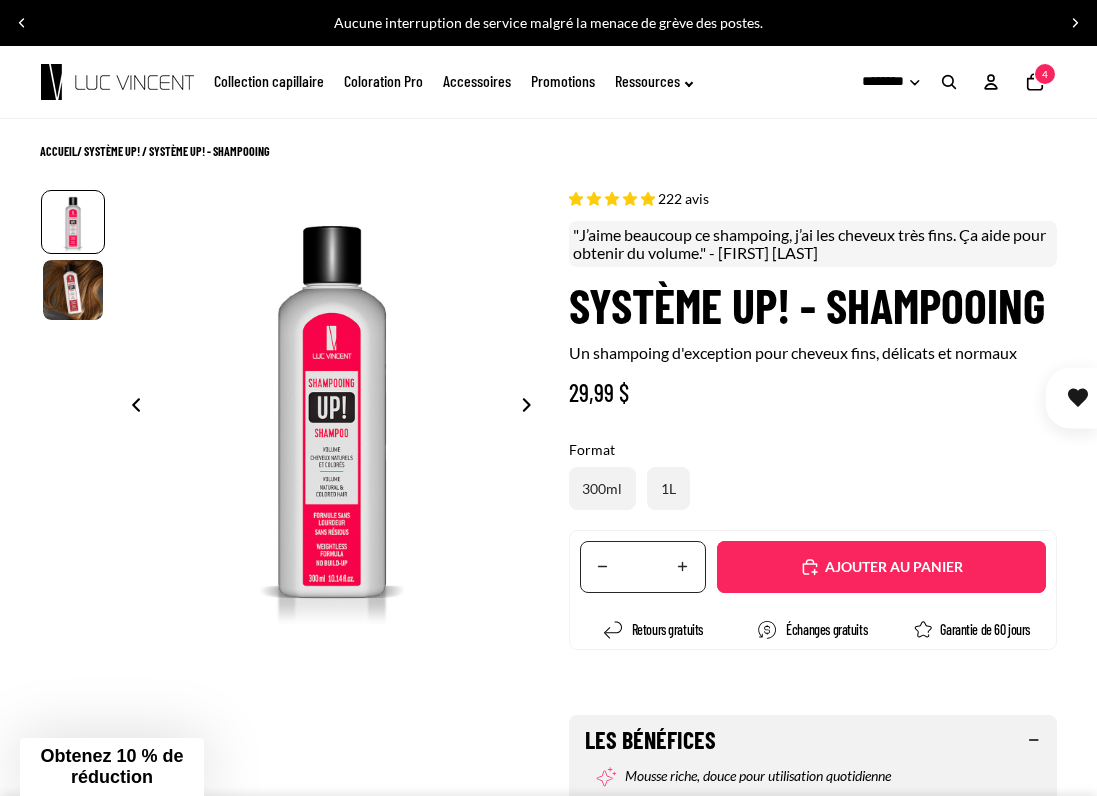 click on "Ajouté" at bounding box center [881, 567] 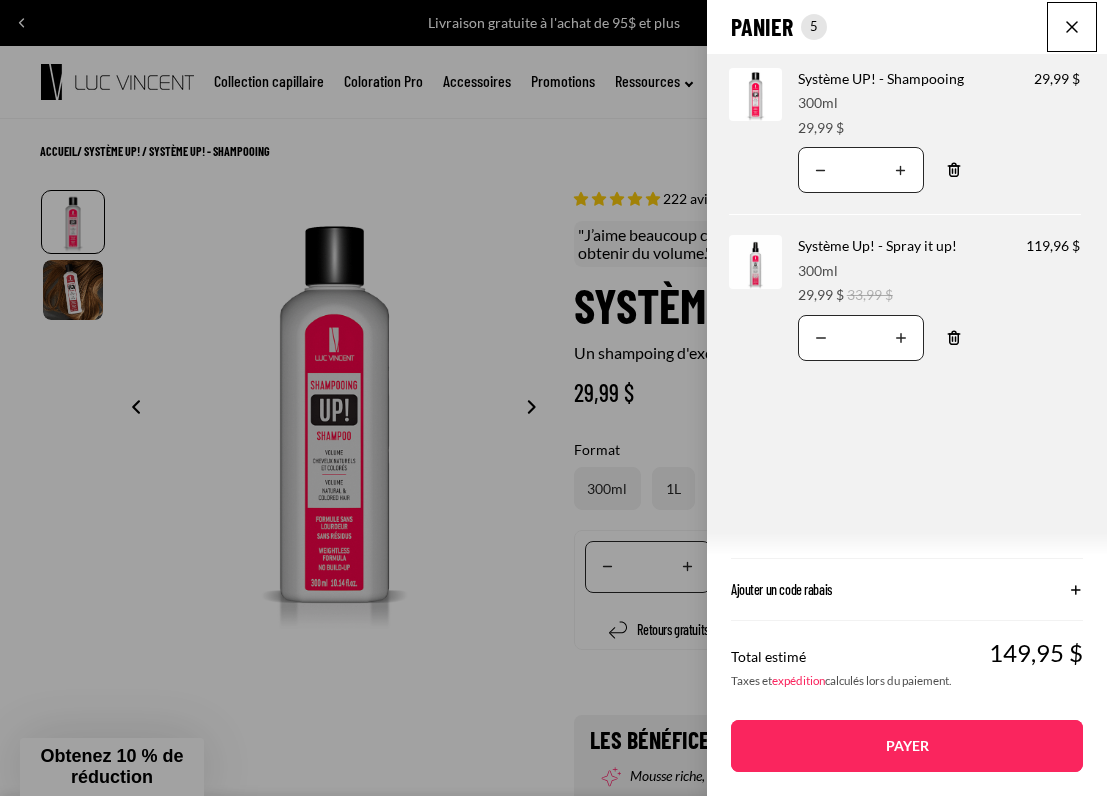 click on "Système UP! - Shampooing" at bounding box center [881, 78] 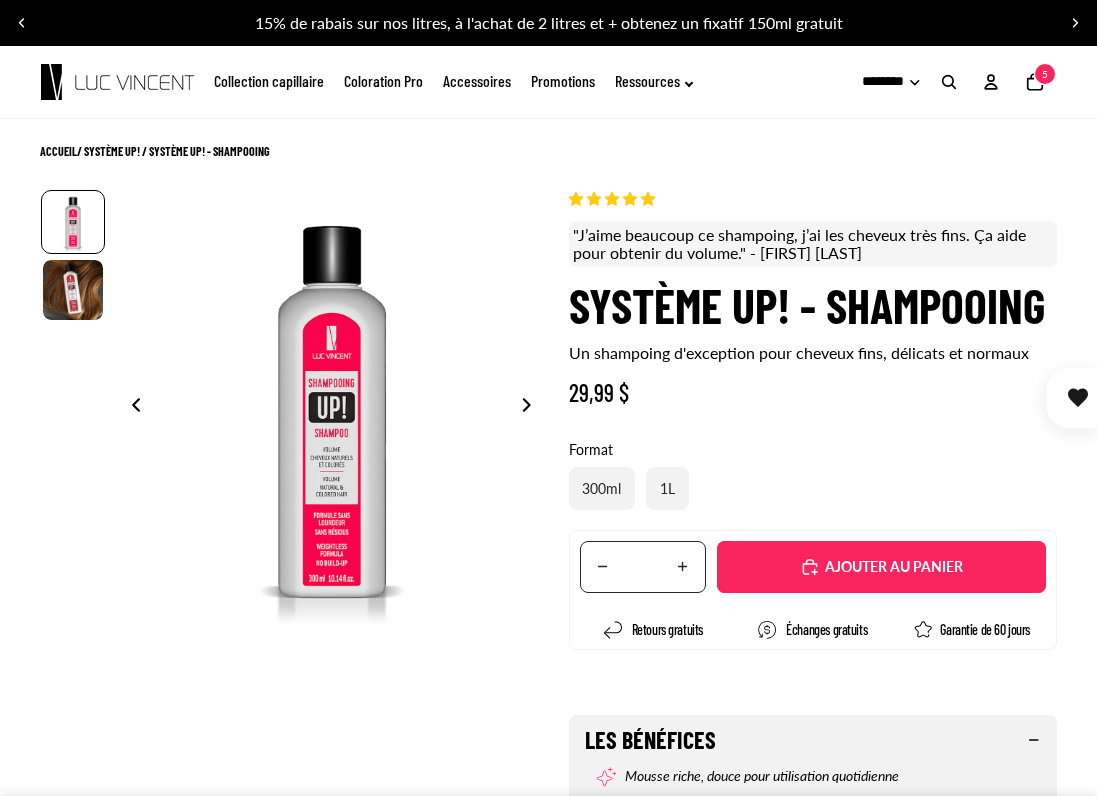 scroll, scrollTop: 0, scrollLeft: 0, axis: both 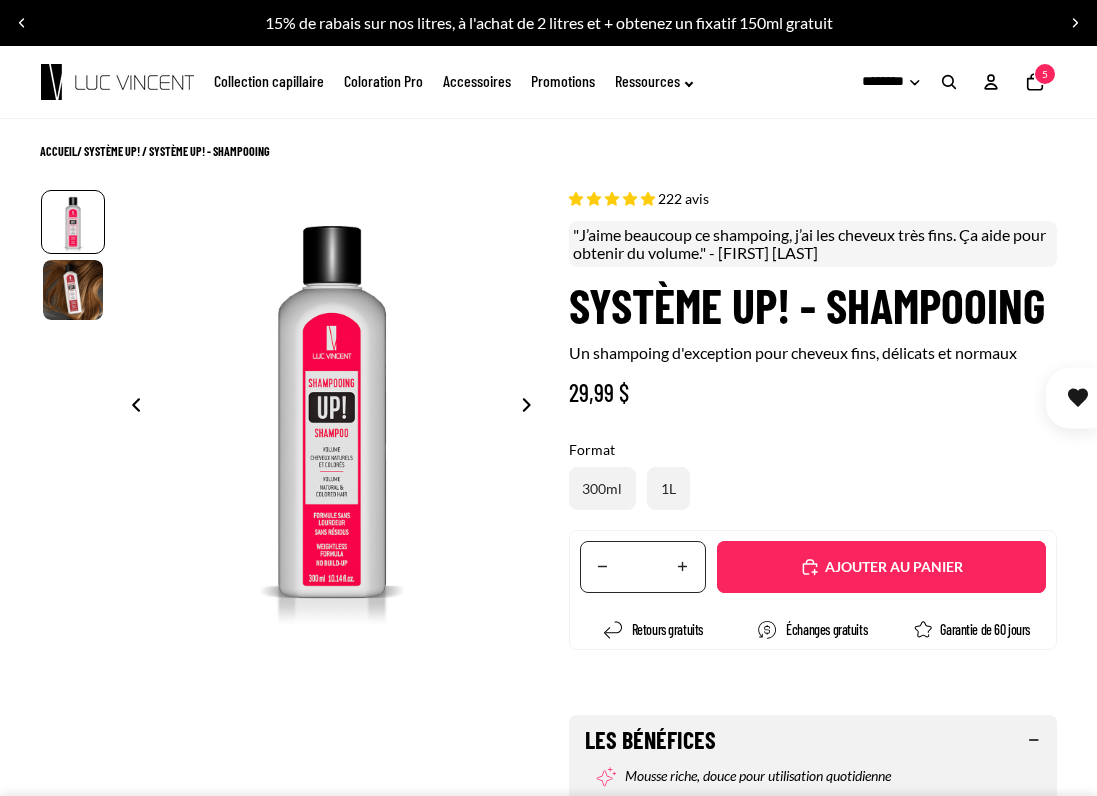 select on "**********" 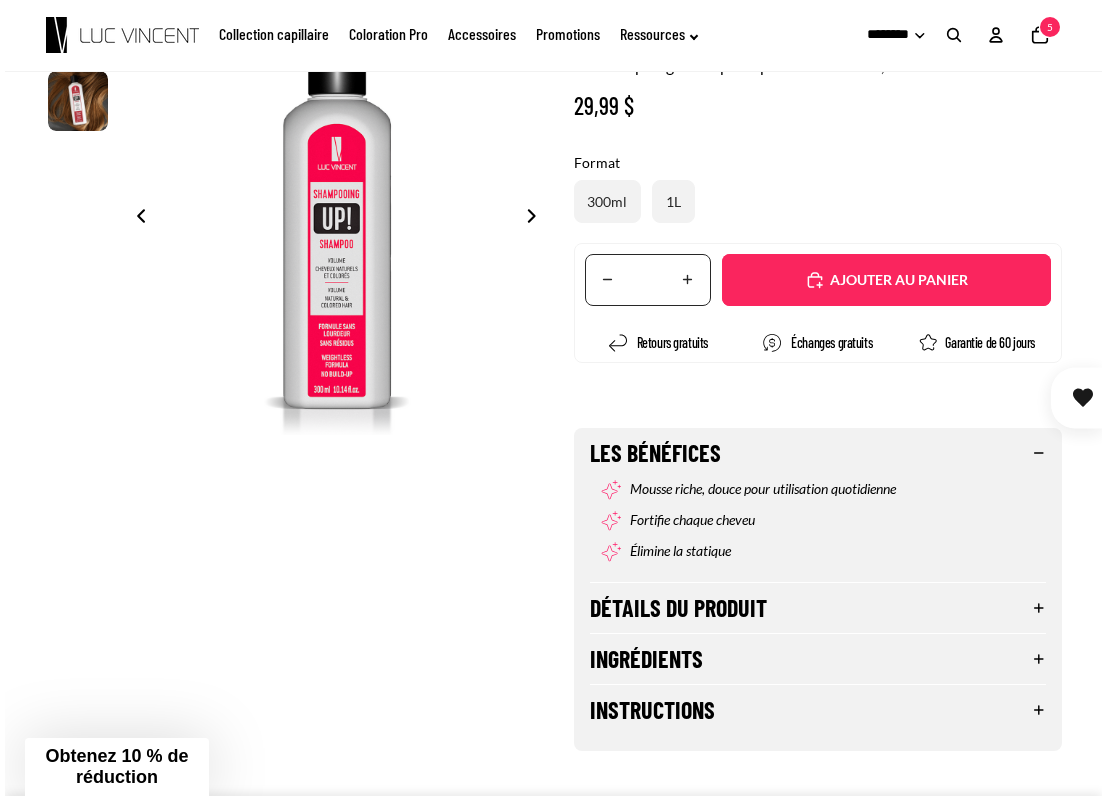 scroll, scrollTop: 286, scrollLeft: 0, axis: vertical 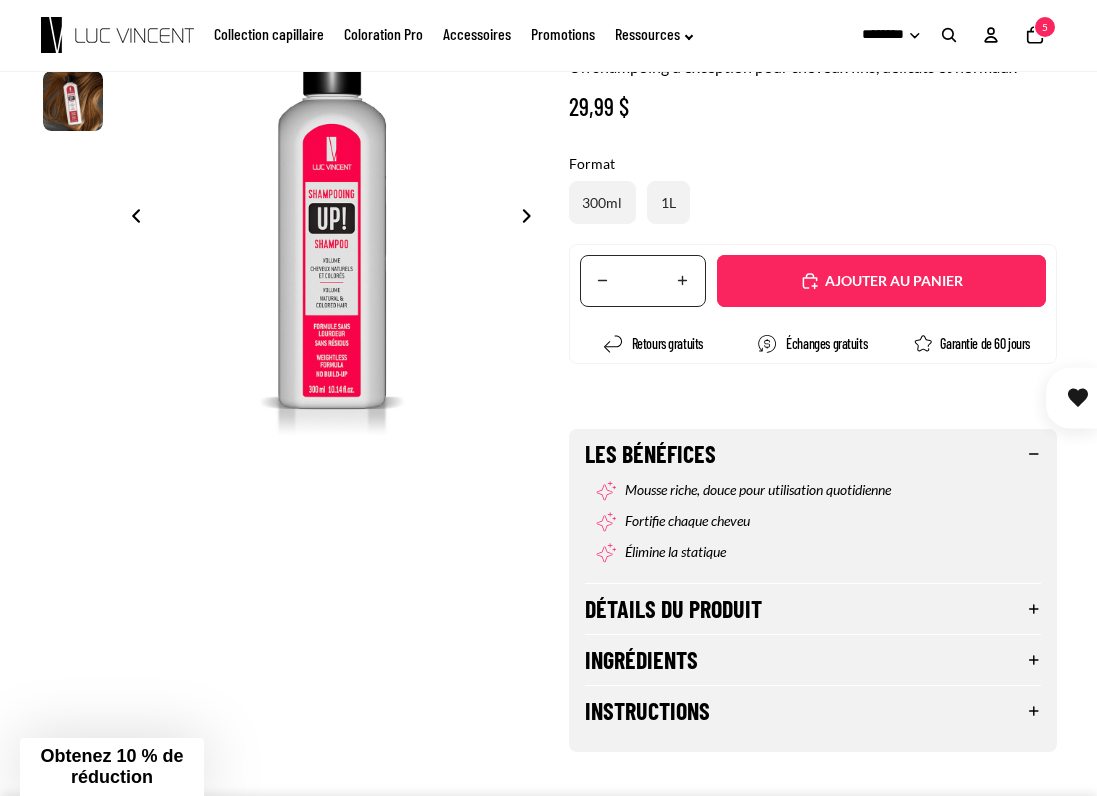 click on "Ajouté" at bounding box center [891, 281] 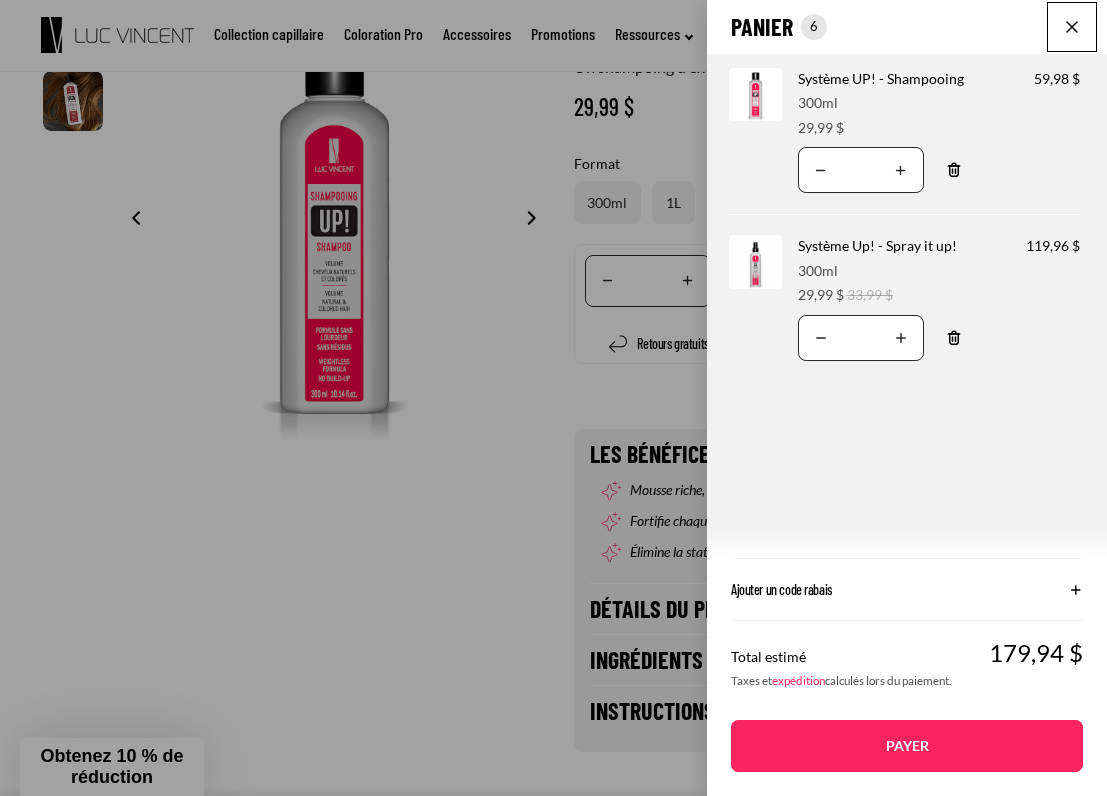click on "Panier
Nombre total d'articles dans le panier: 6
6
6
Total du panier
179,94CAD
Image de produit
Informations sur le produit
Quantité
Nombre total de produits
Système UP! - Shampooing
Format:
300ml" 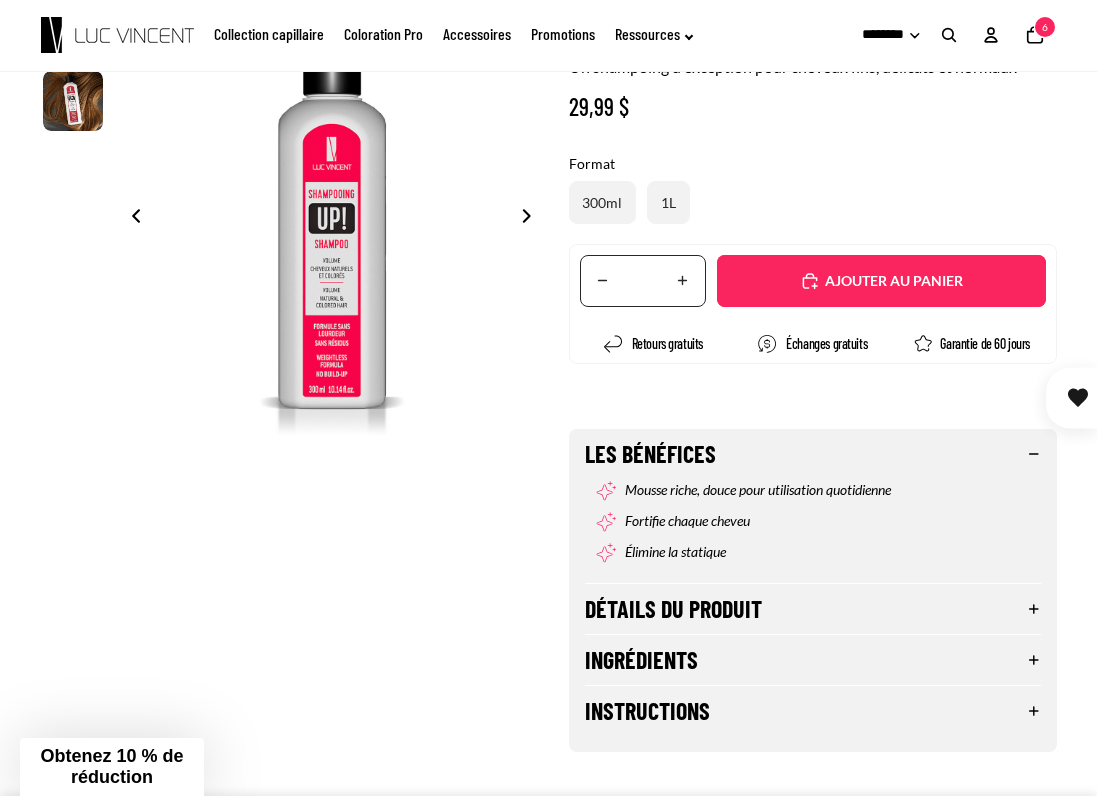 click on "Translation missing: fr.accessibility.decrease_quantity" at bounding box center (603, 281) 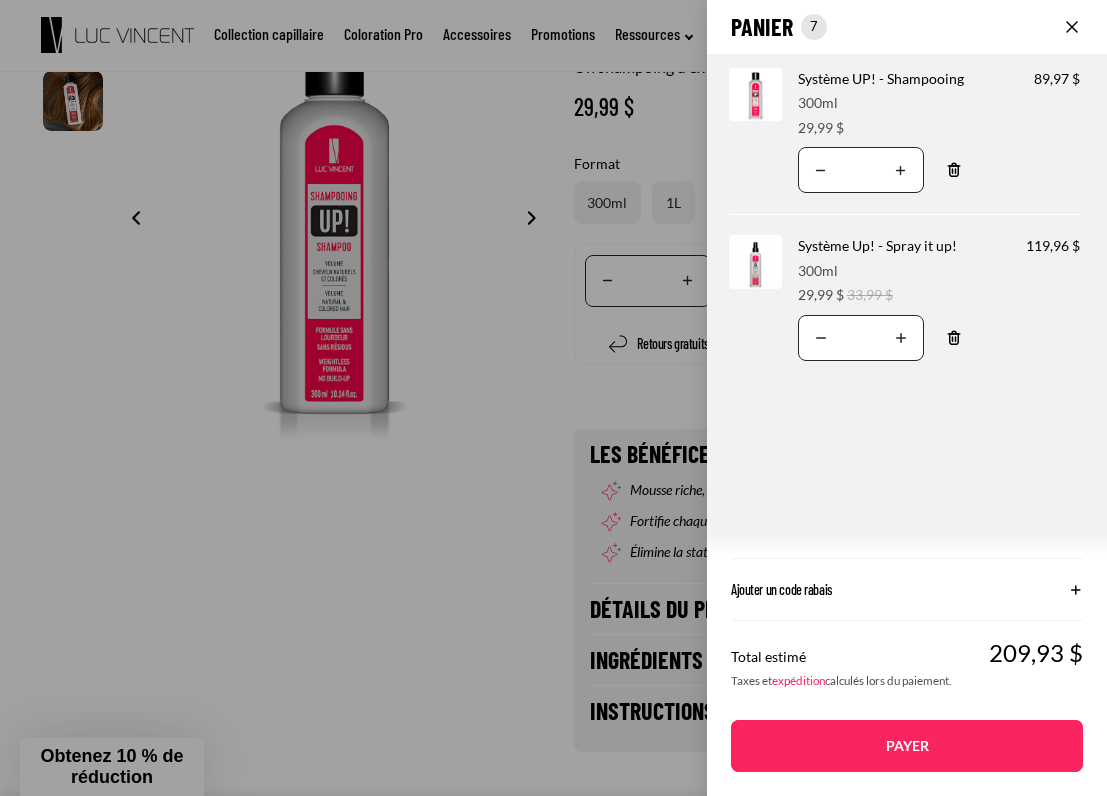 click on "Translation missing: fr.accessibility.decrease_quantity" at bounding box center [821, 338] 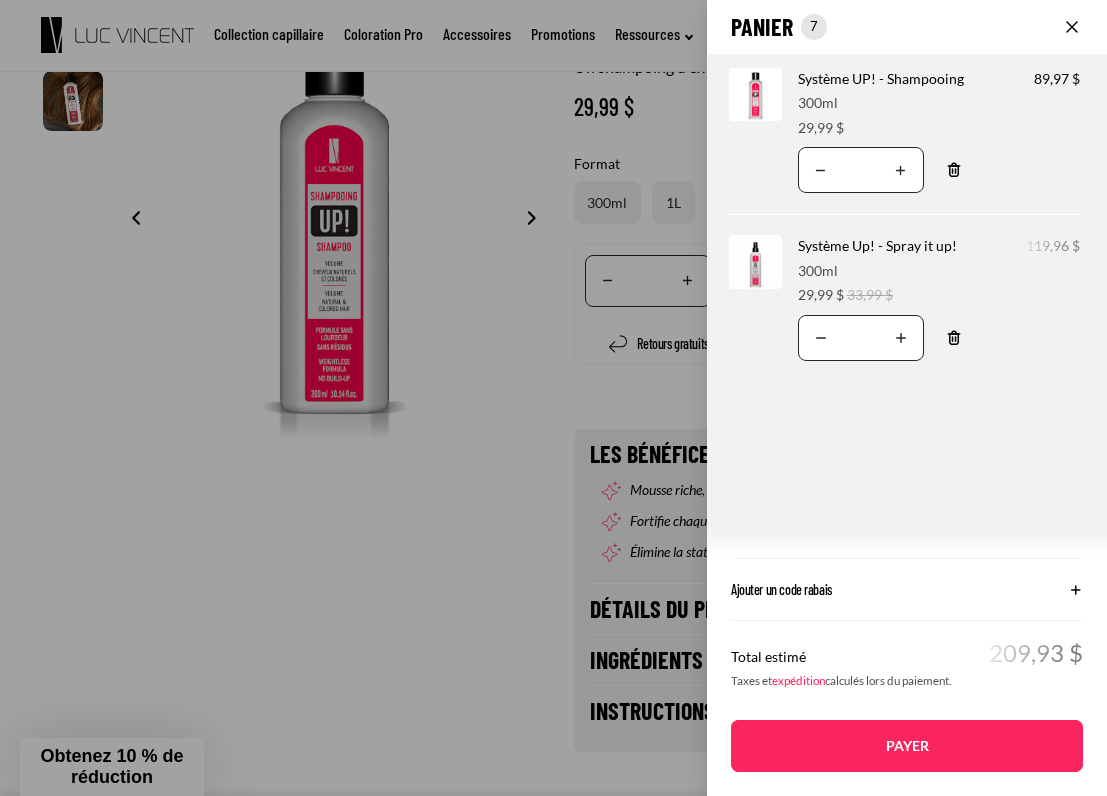 click on "Panier
Nombre total d'articles dans le panier: 7
7
7
Total du panier
209,93CAD
Image de produit
Informations sur le produit
Quantité
Nombre total de produits
Système UP! - Shampooing
Format:
300ml Prix" 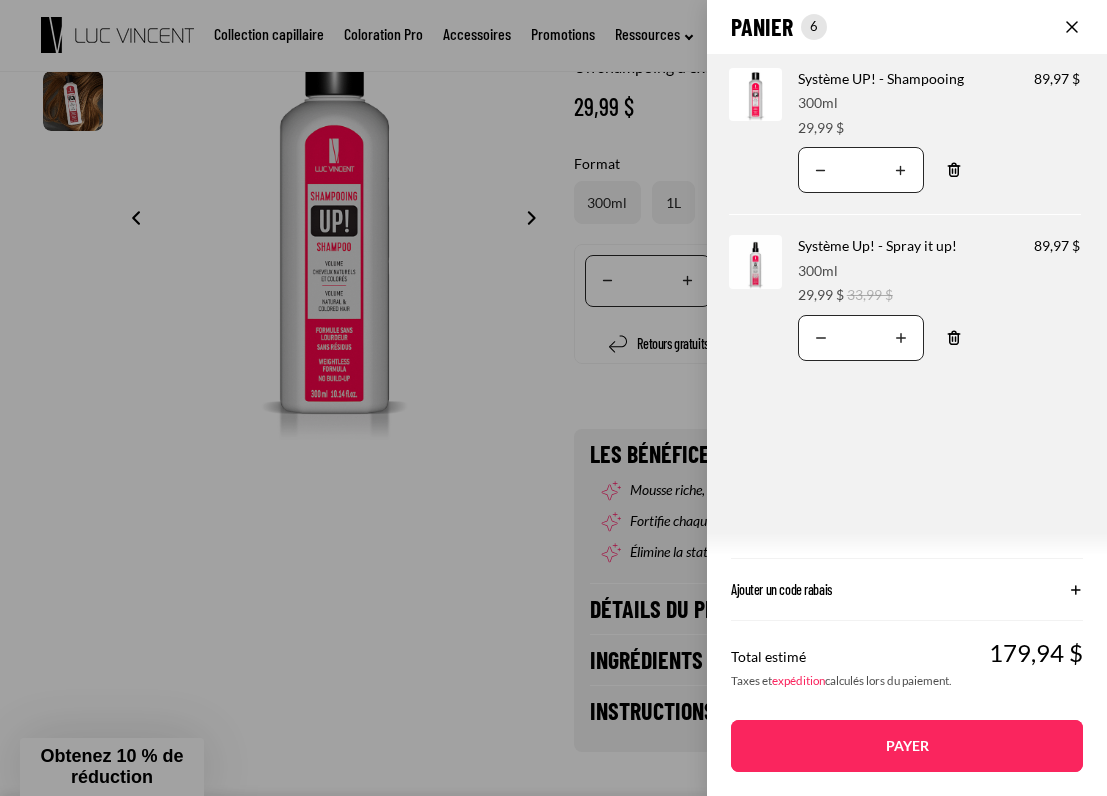 click on "Translation missing: fr.accessibility.decrease_quantity" at bounding box center (821, 338) 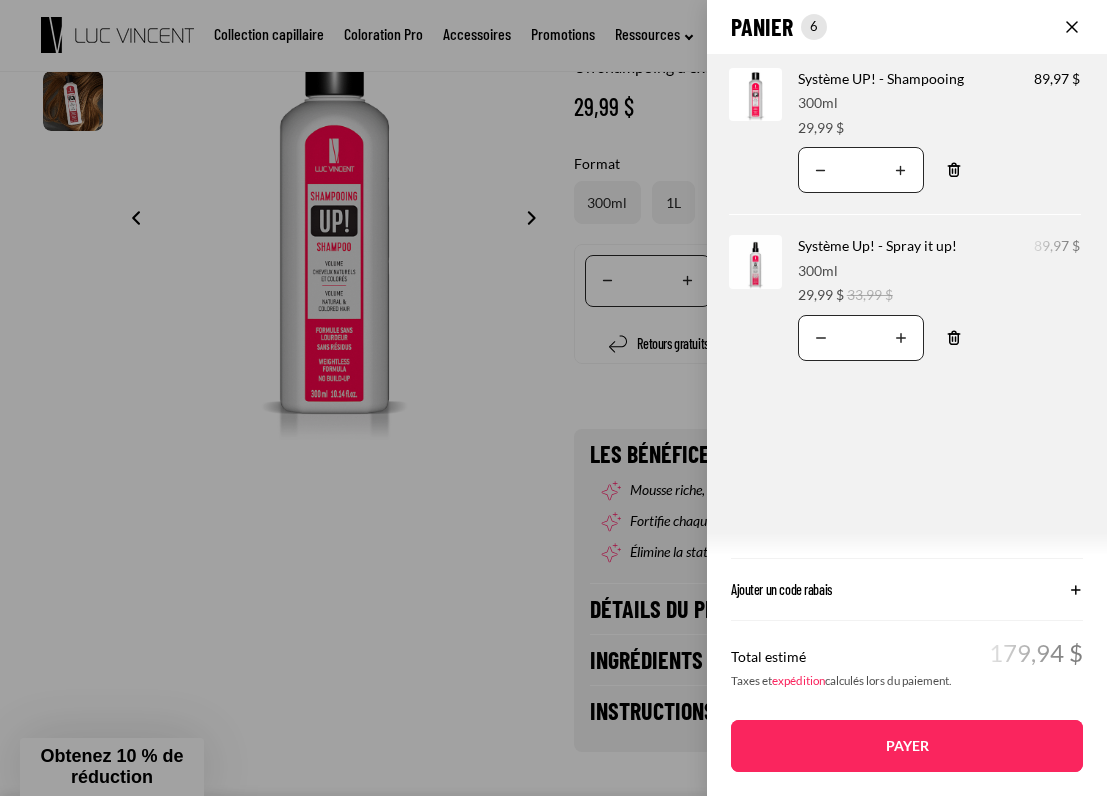 click on "Panier
Nombre total d'articles dans le panier: 6
6
6
Total du panier
179,94CAD
Image de produit
Informations sur le produit
Quantité
Nombre total de produits
Système UP! - Shampooing
Format:
300ml Prix" 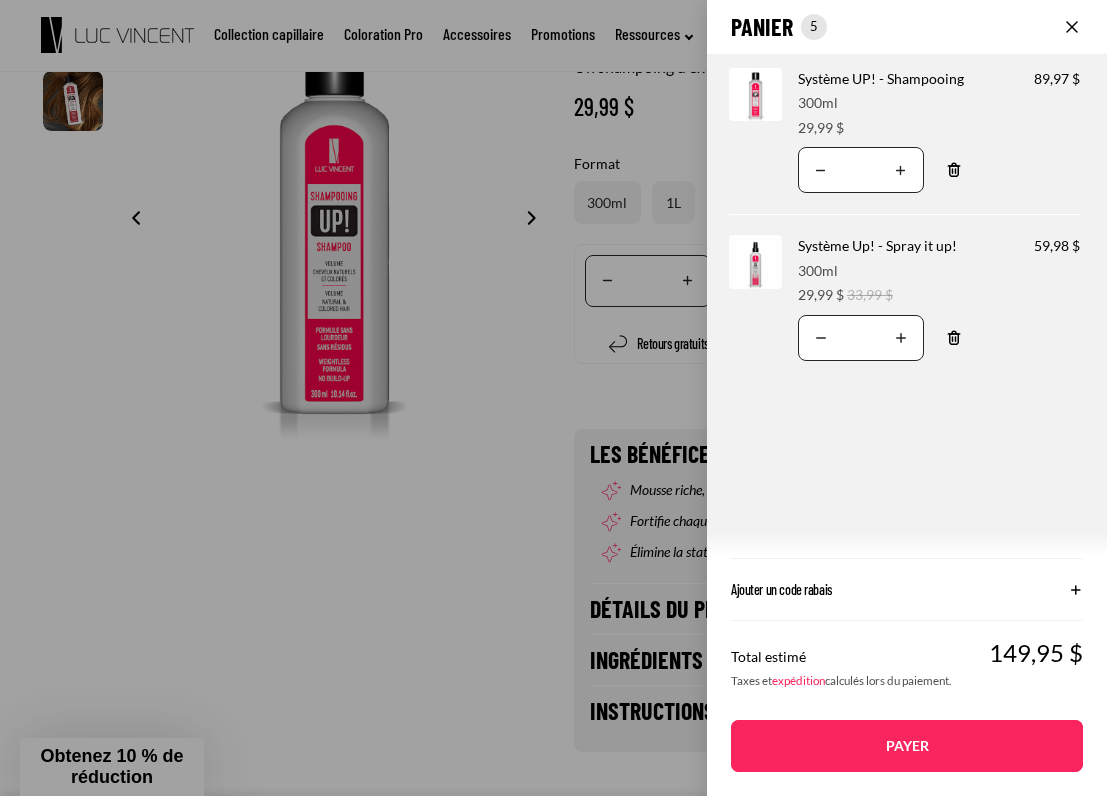 click on "Translation missing: fr.accessibility.decrease_quantity" at bounding box center [821, 338] 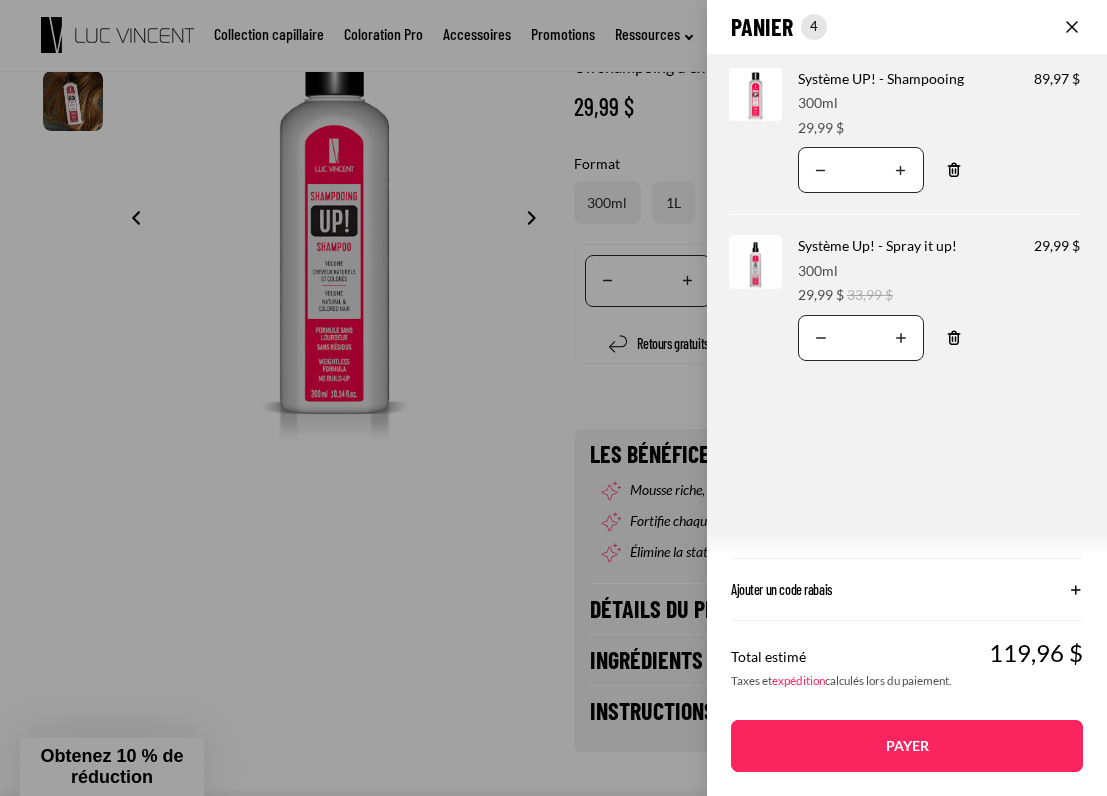 click on "Translation missing: fr.accessibility.decrease_quantity" at bounding box center [821, 170] 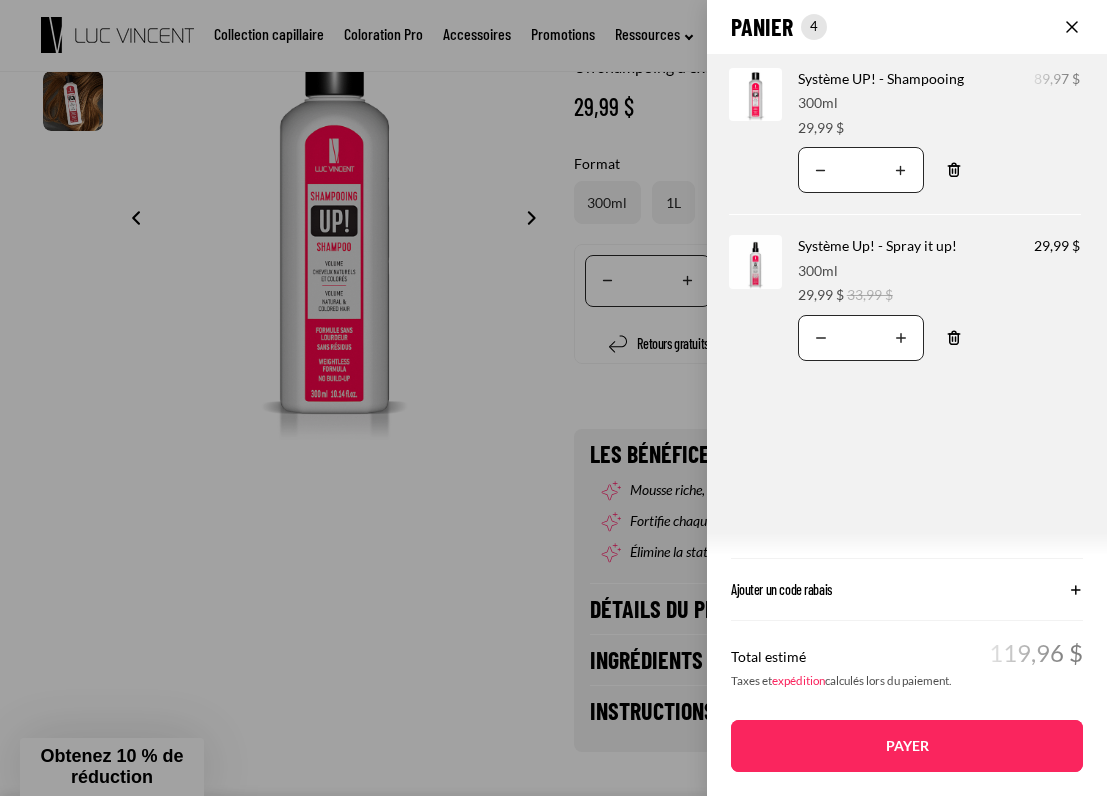 click on "Panier
Nombre total d'articles dans le panier: 4
4
4
Total du panier
119,96CAD
Image de produit
Informations sur le produit
Quantité
Nombre total de produits
Système UP! - Shampooing
Format:
300ml Prix" 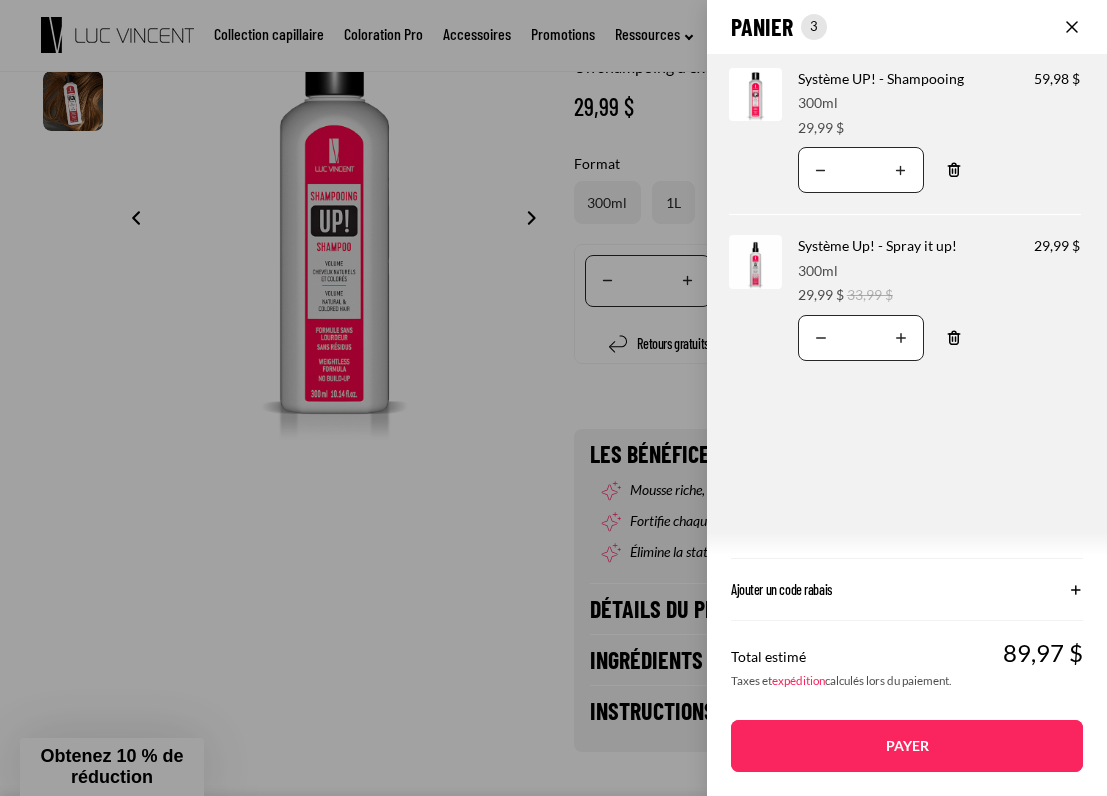 click on "Translation missing: fr.accessibility.decrease_quantity" at bounding box center [821, 170] 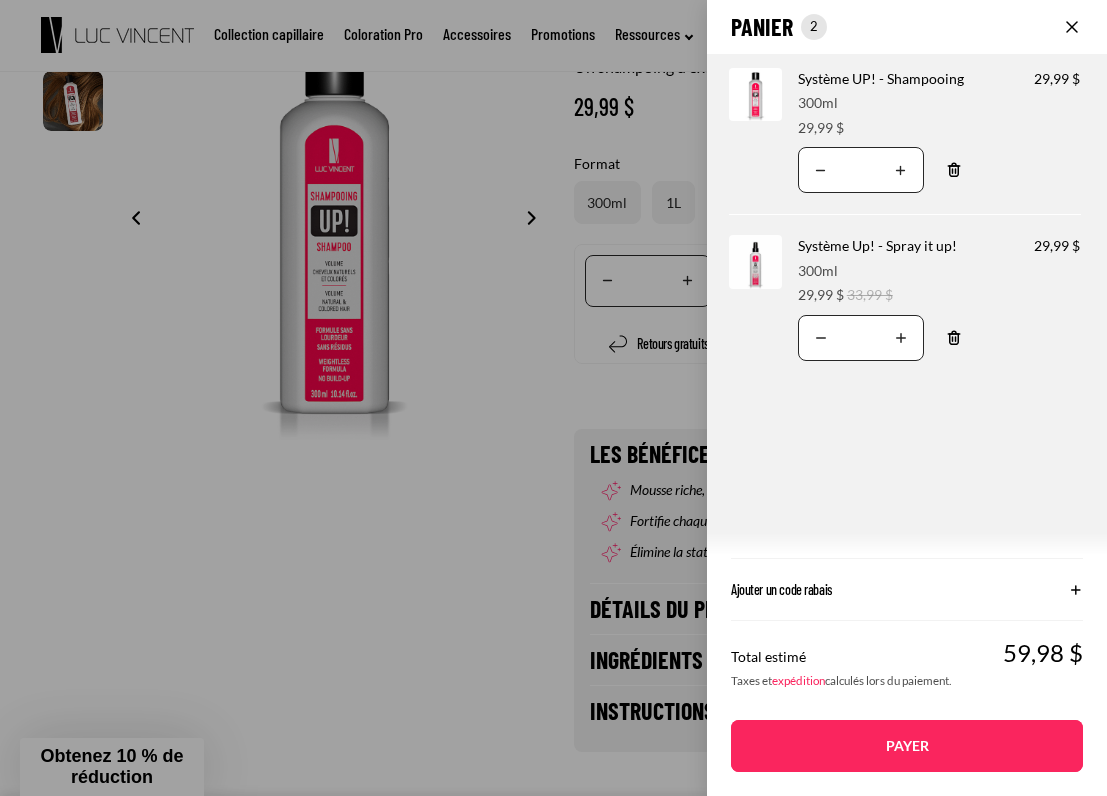 click on "expédition" 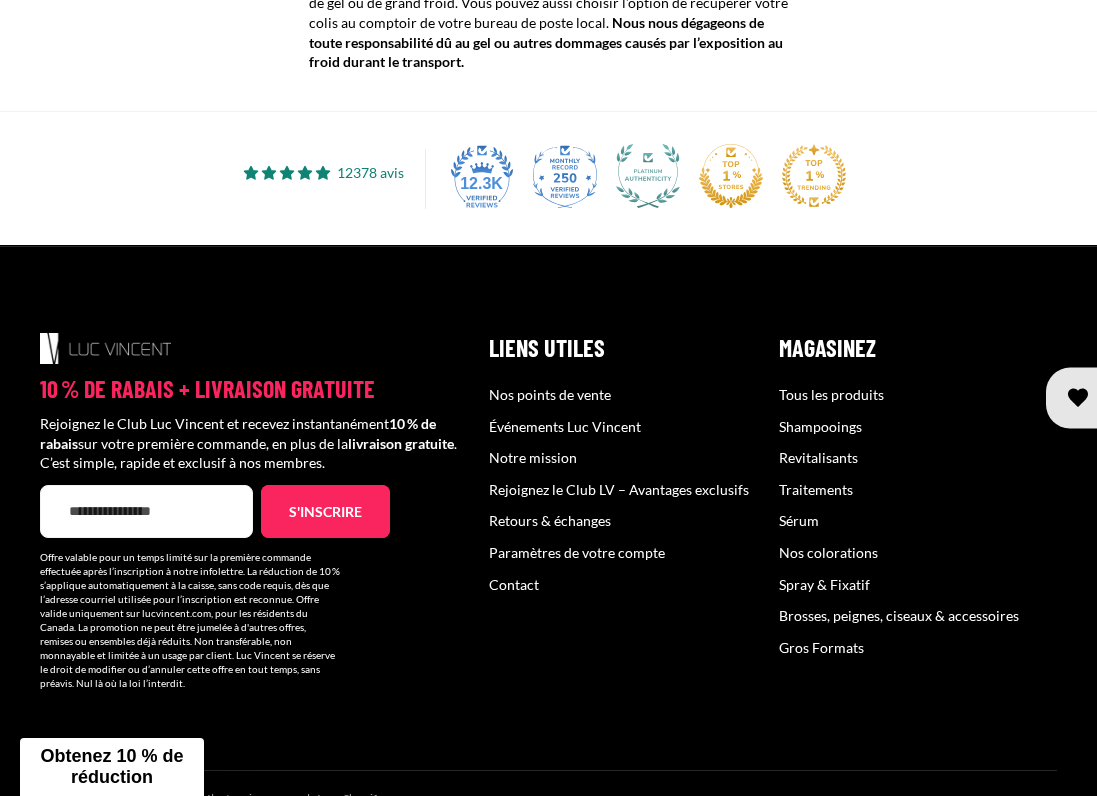 scroll, scrollTop: 2021, scrollLeft: 0, axis: vertical 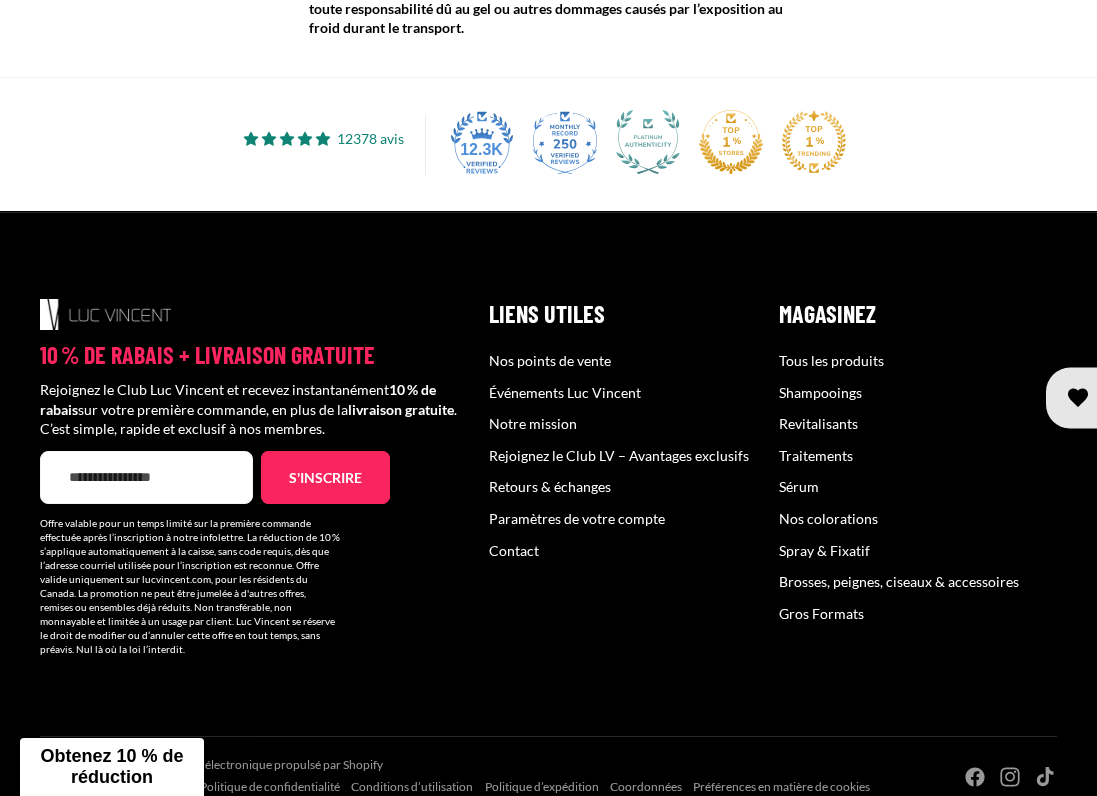 click on "Nos points de vente" at bounding box center [550, 360] 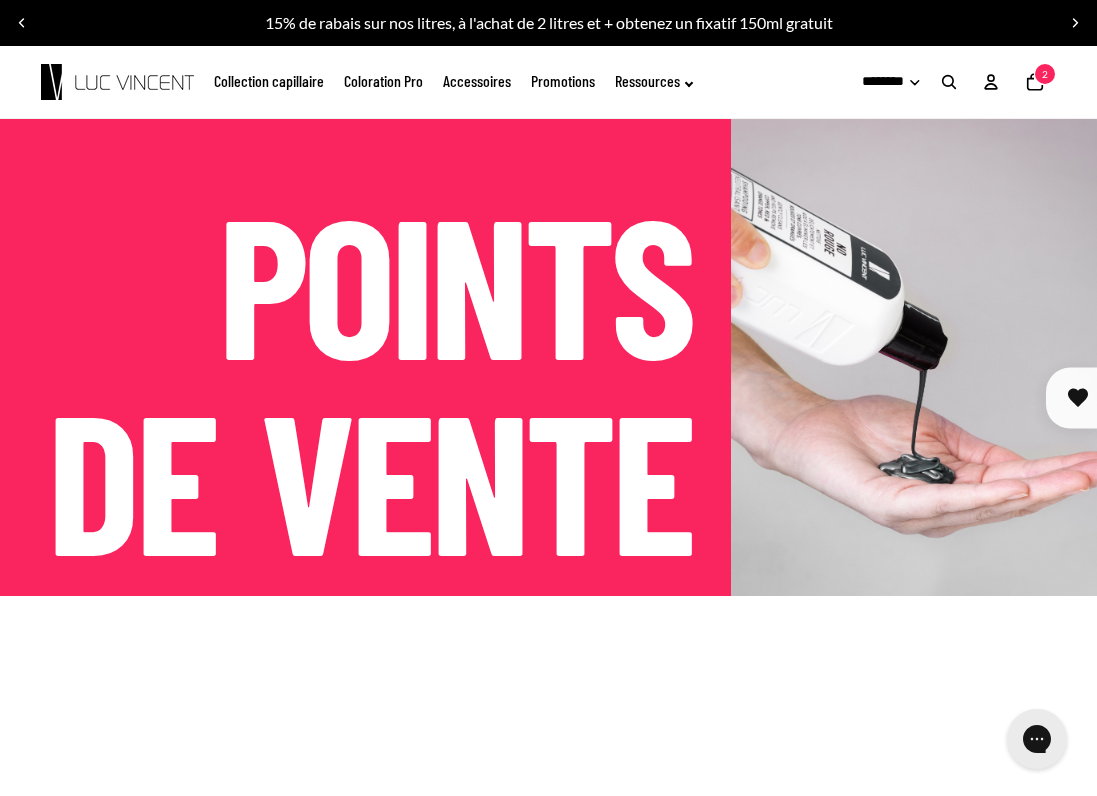 scroll, scrollTop: 0, scrollLeft: 0, axis: both 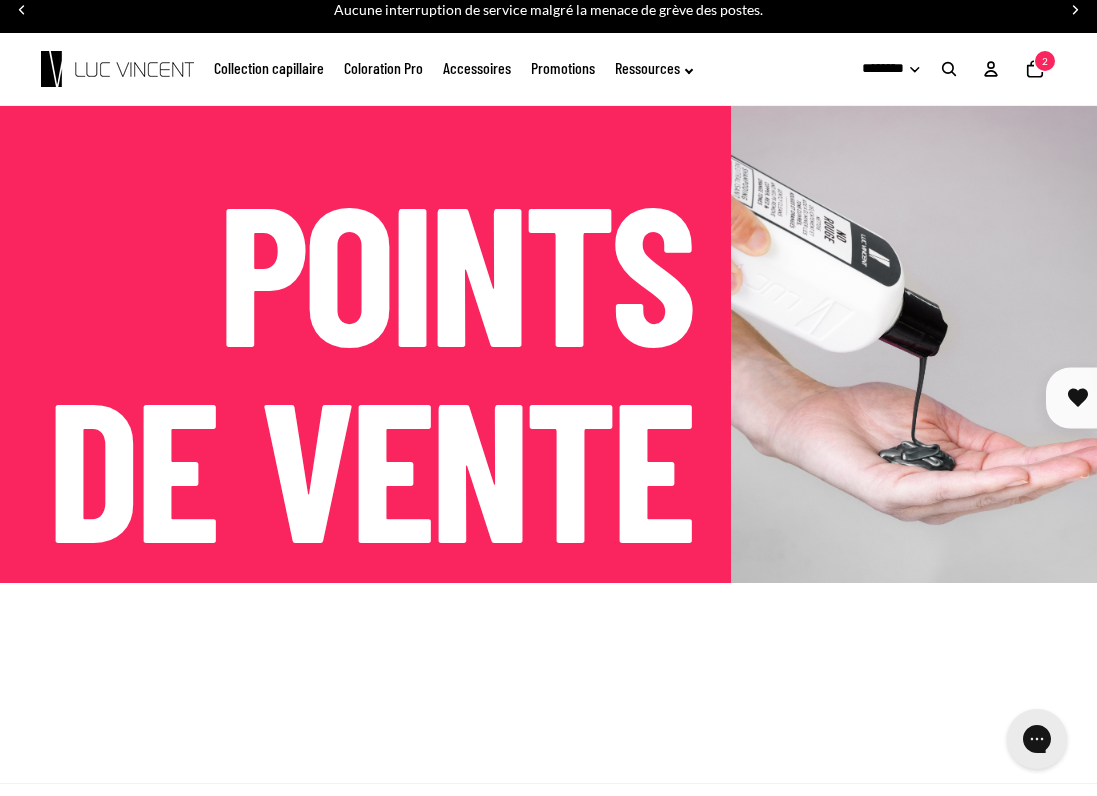 click on "10% de rabais" at bounding box center (1071, 398) 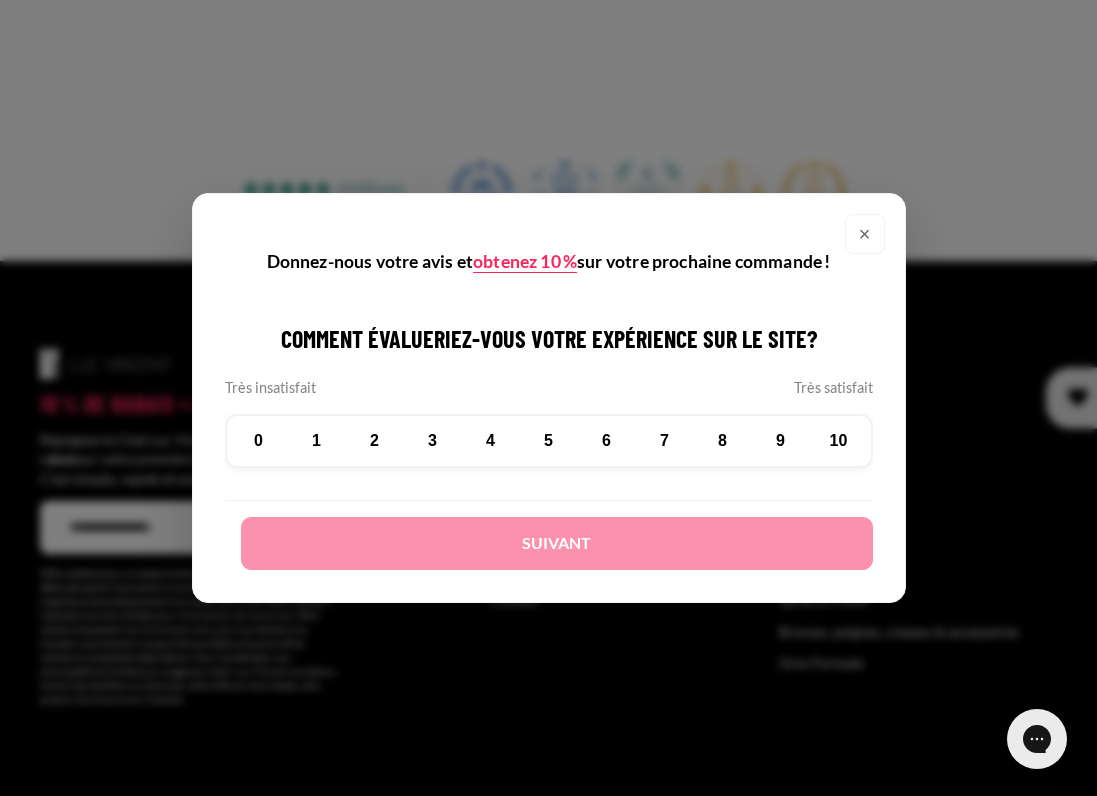 scroll, scrollTop: 671, scrollLeft: 0, axis: vertical 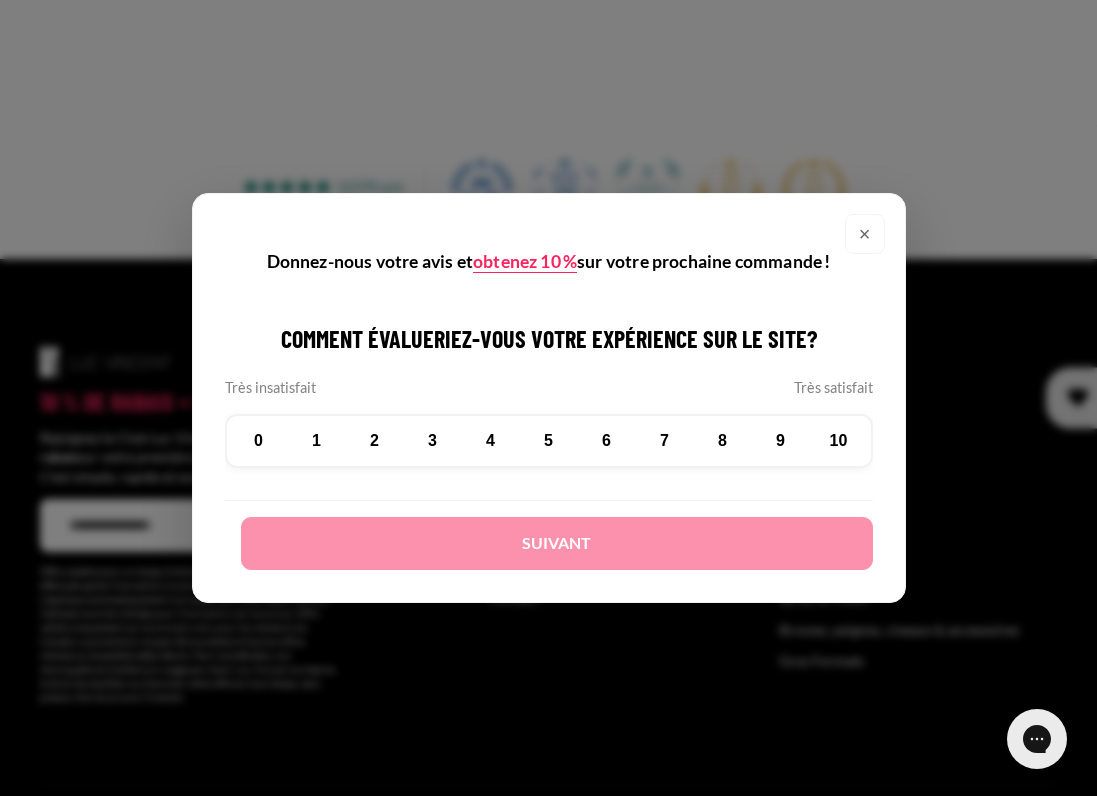click on "Très insatisfait
Très satisfait" at bounding box center (549, 388) 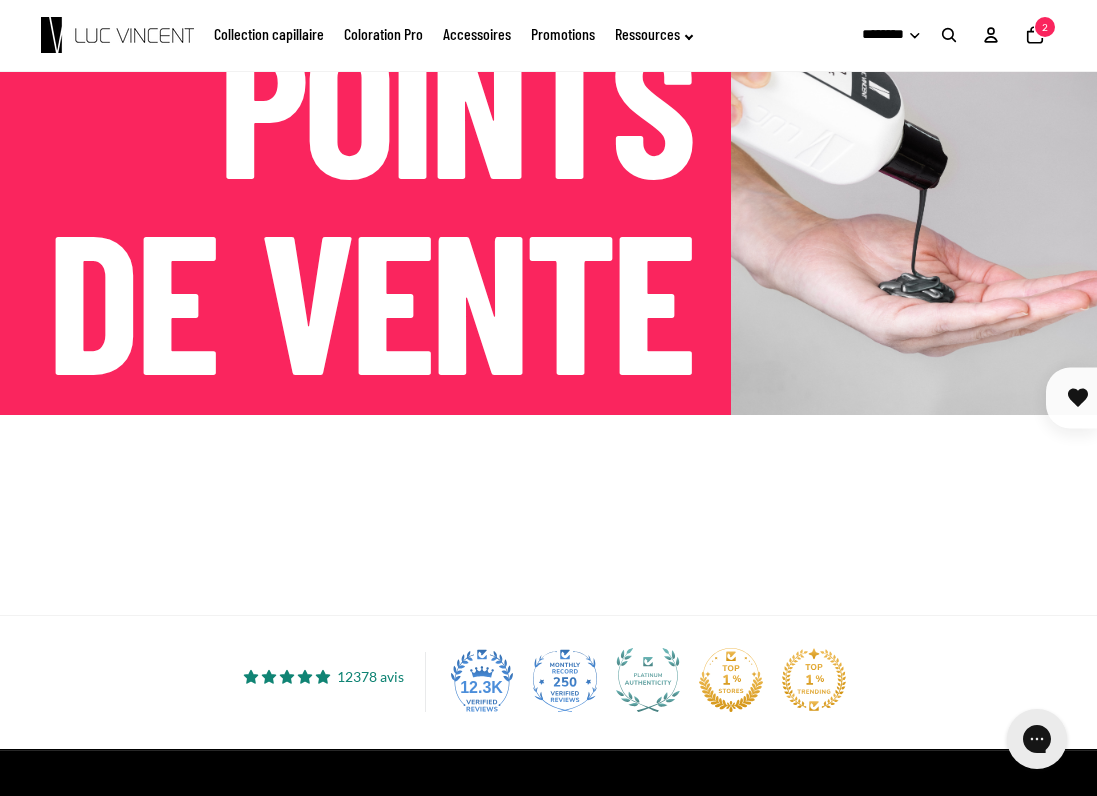 scroll, scrollTop: 0, scrollLeft: 0, axis: both 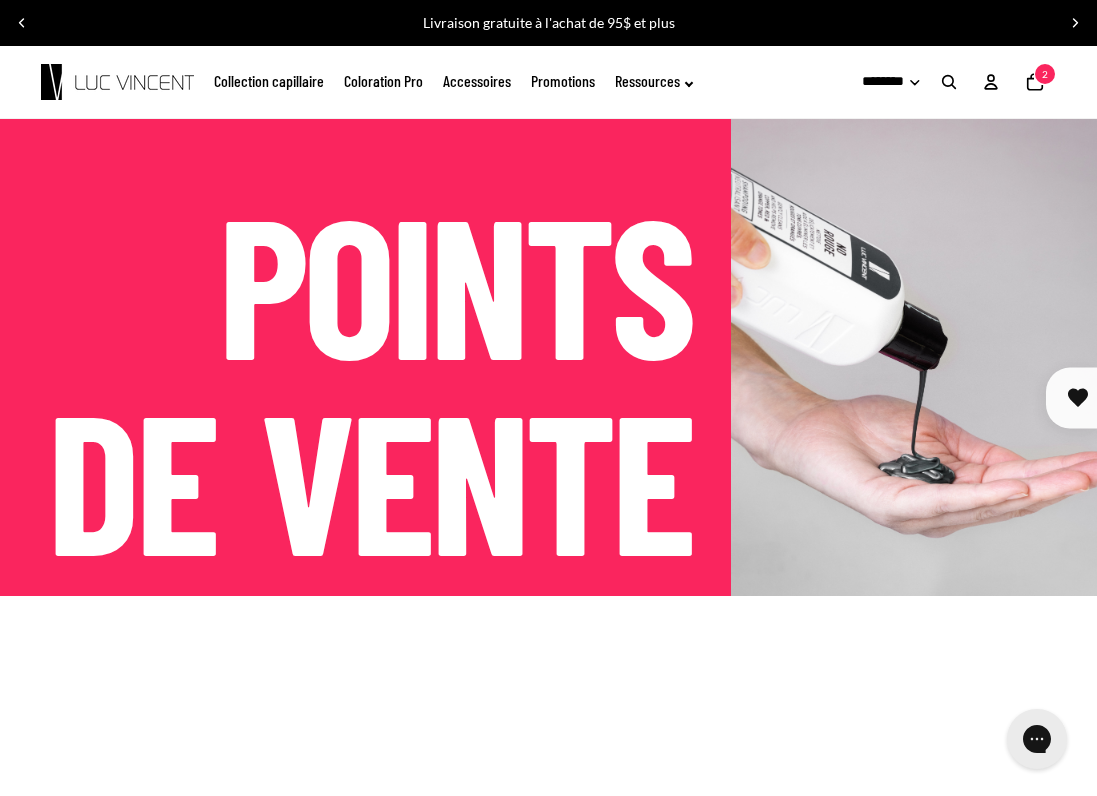 drag, startPoint x: 1025, startPoint y: 417, endPoint x: 1033, endPoint y: 381, distance: 36.878178 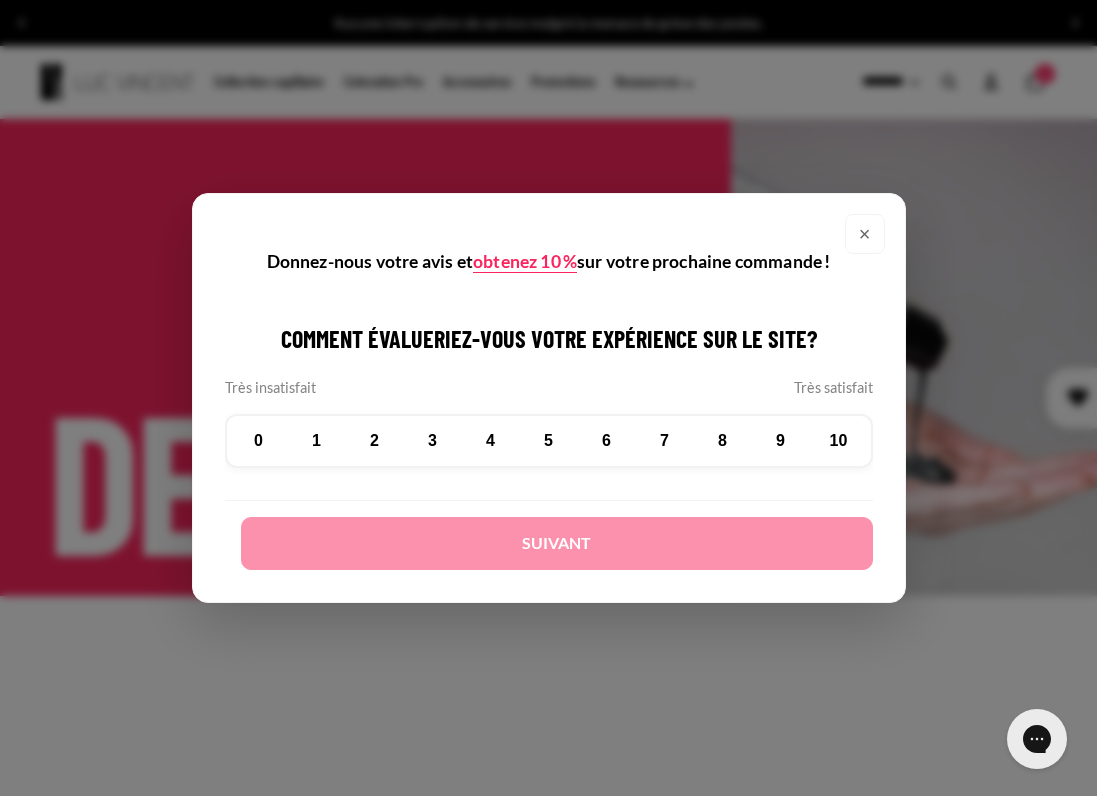 click on "×" at bounding box center [865, 234] 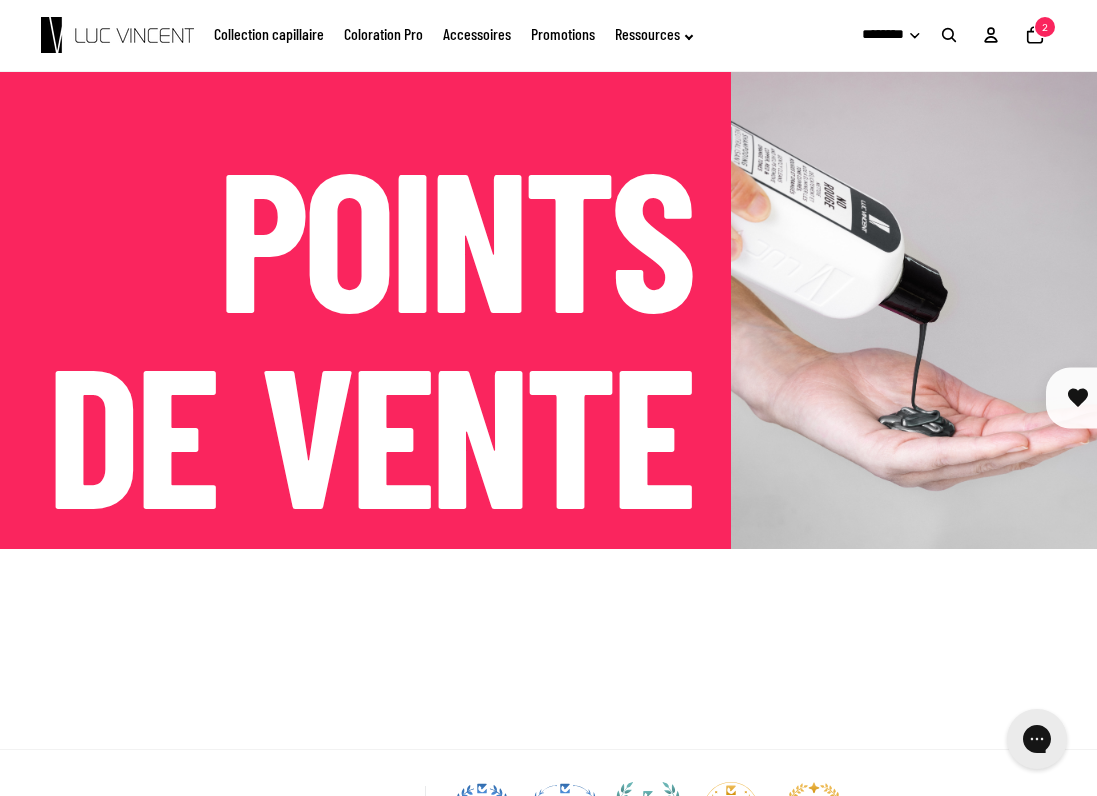 scroll, scrollTop: 0, scrollLeft: 0, axis: both 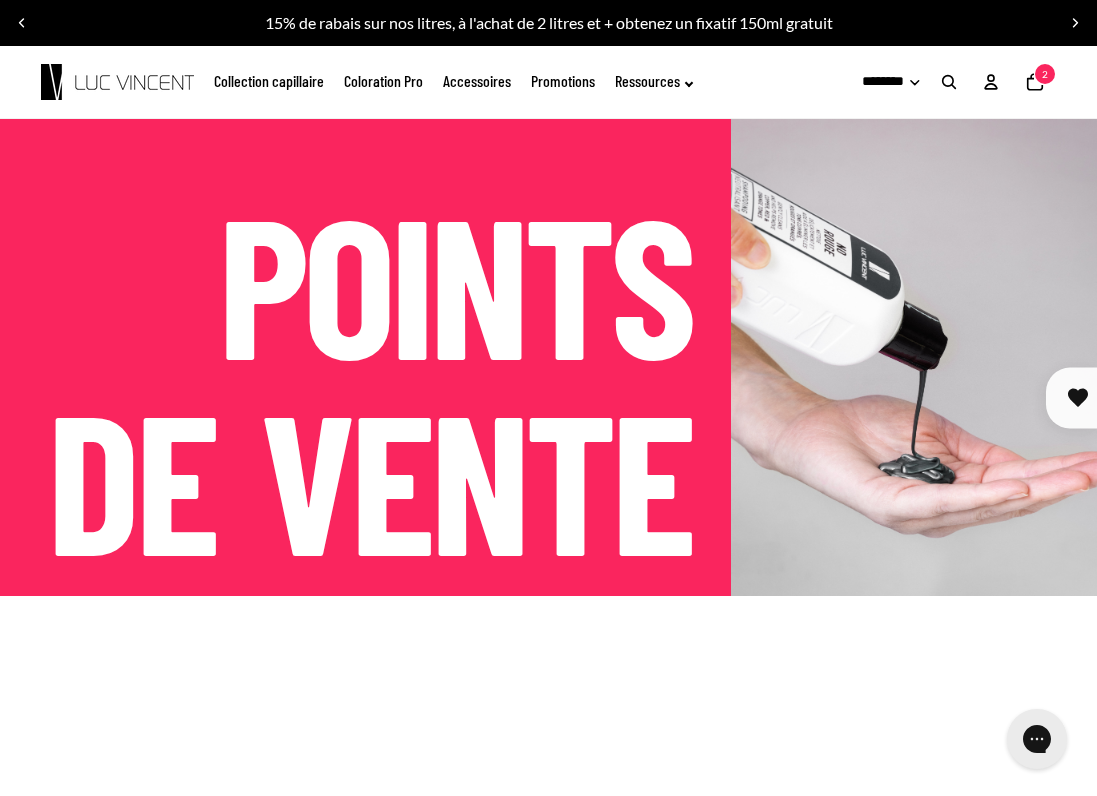 click at bounding box center [914, 358] 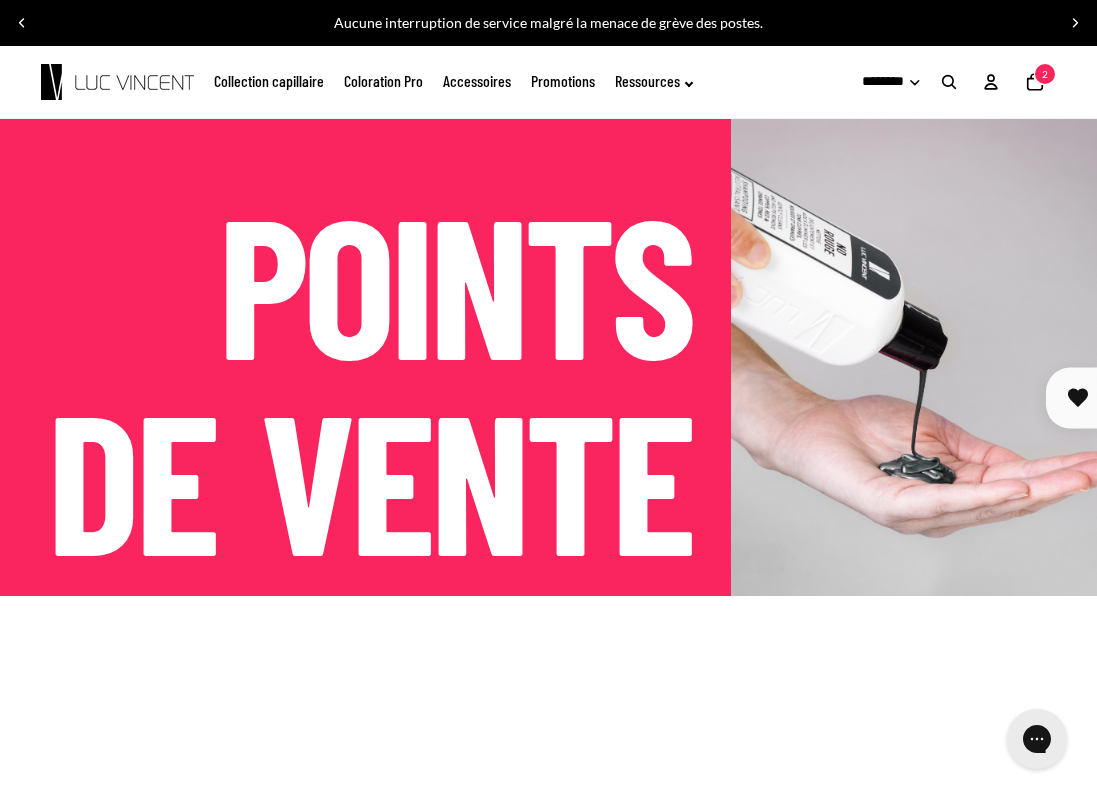 click on "10% de rabais" at bounding box center (1156, 398) 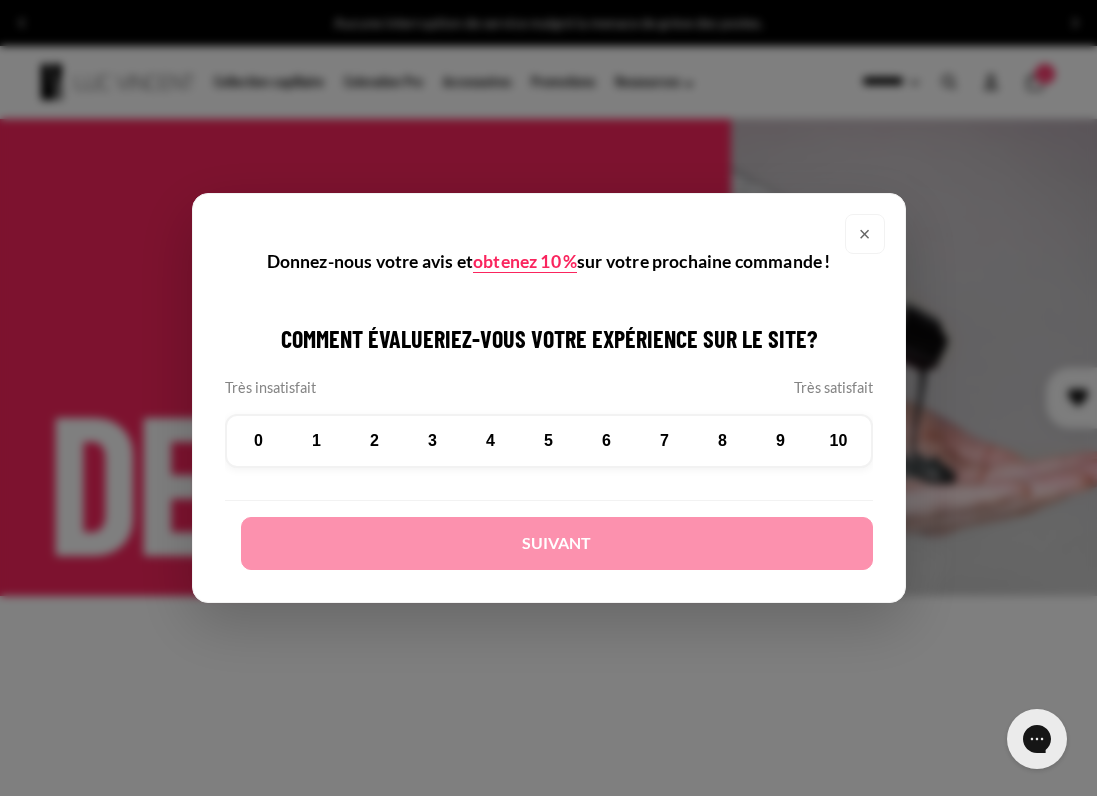 click on "×" at bounding box center (865, 234) 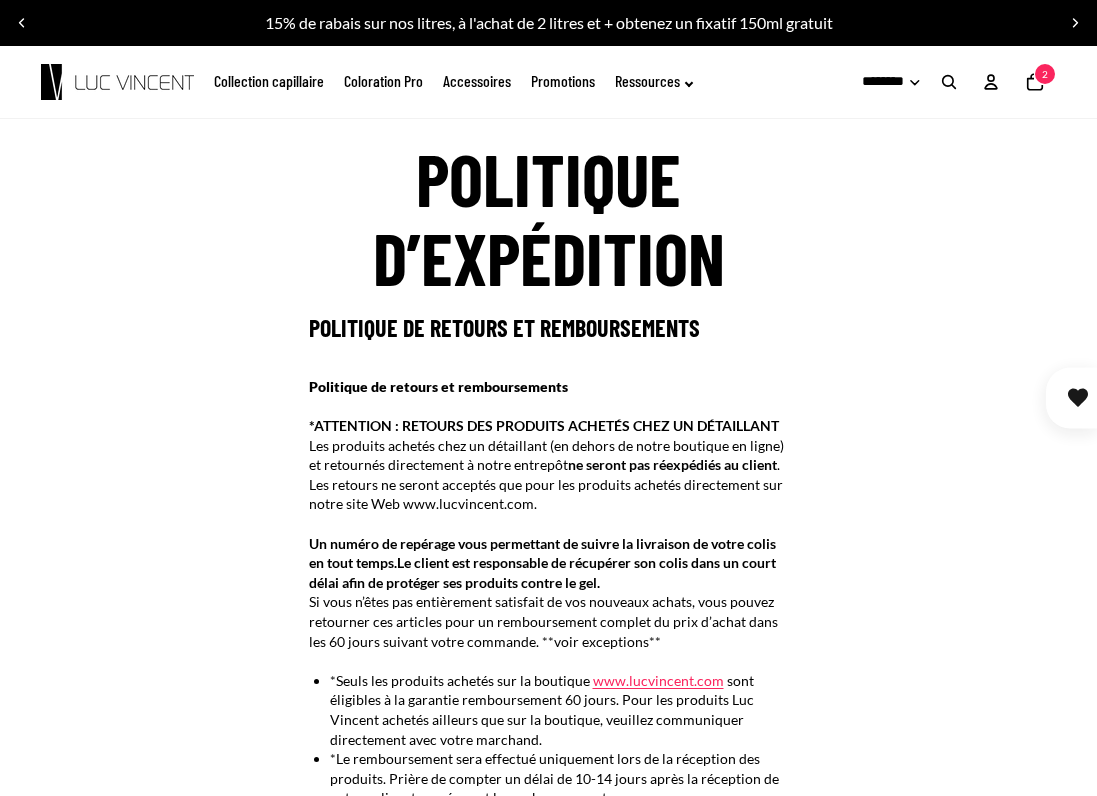 scroll, scrollTop: 0, scrollLeft: 0, axis: both 